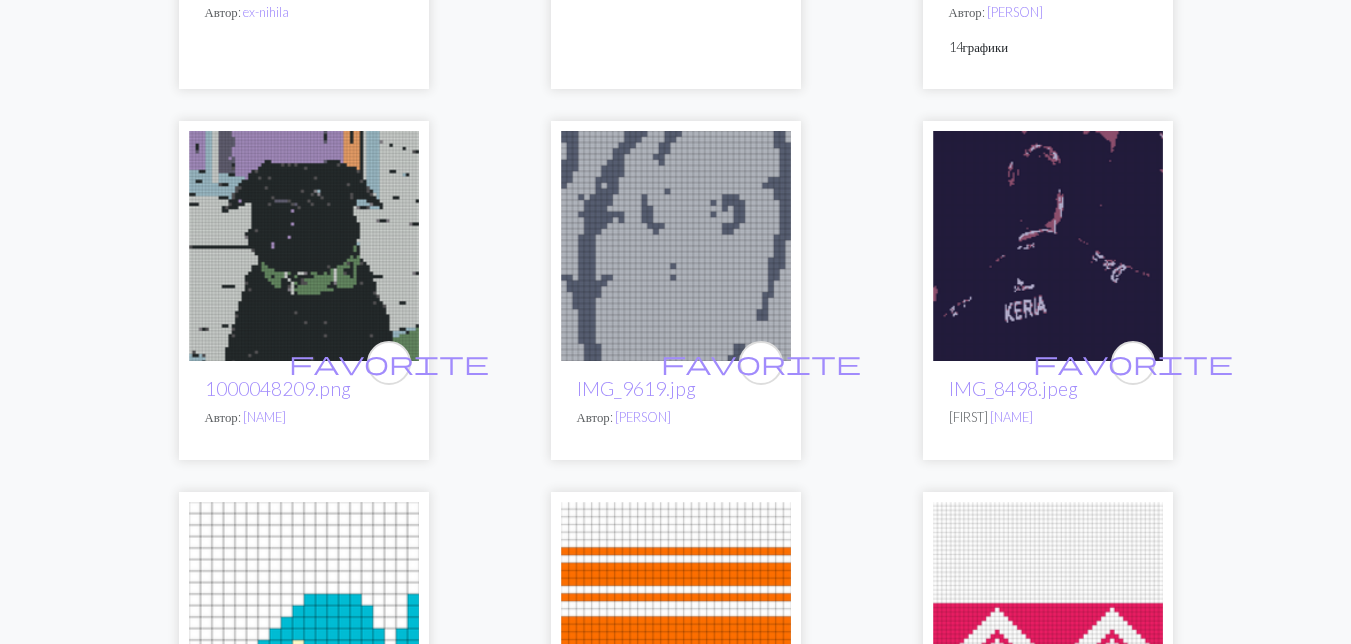 scroll, scrollTop: 4224, scrollLeft: 0, axis: vertical 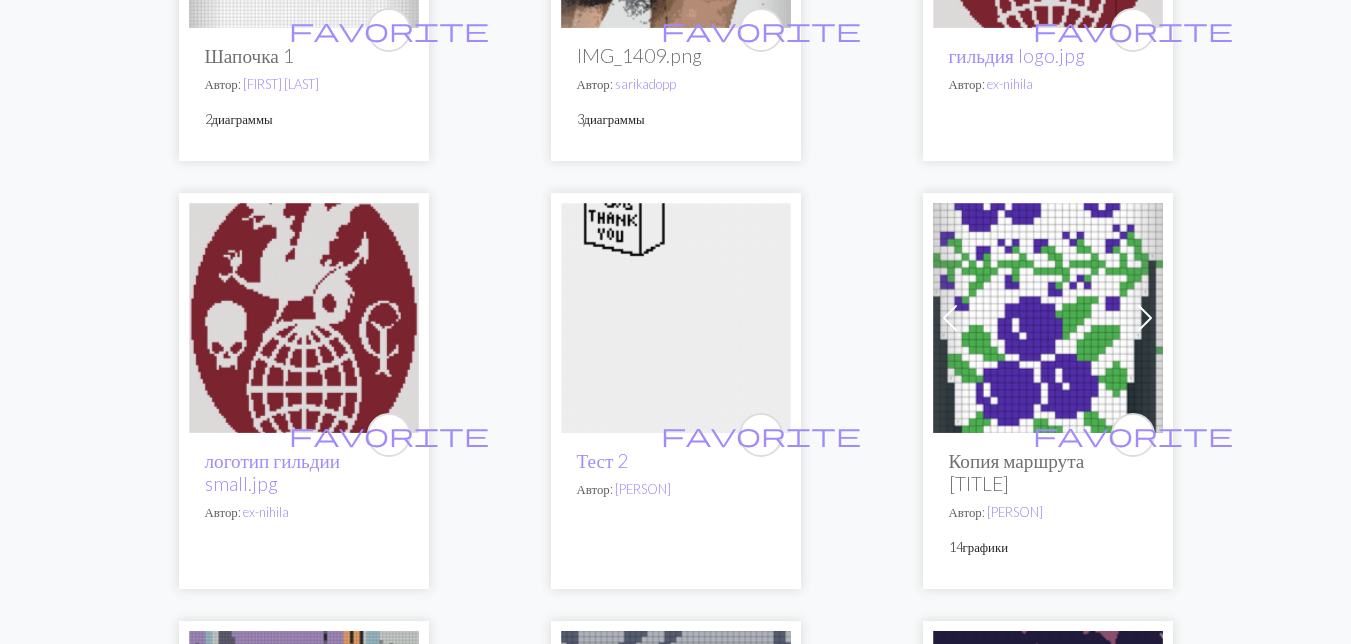 click at bounding box center (1048, 318) 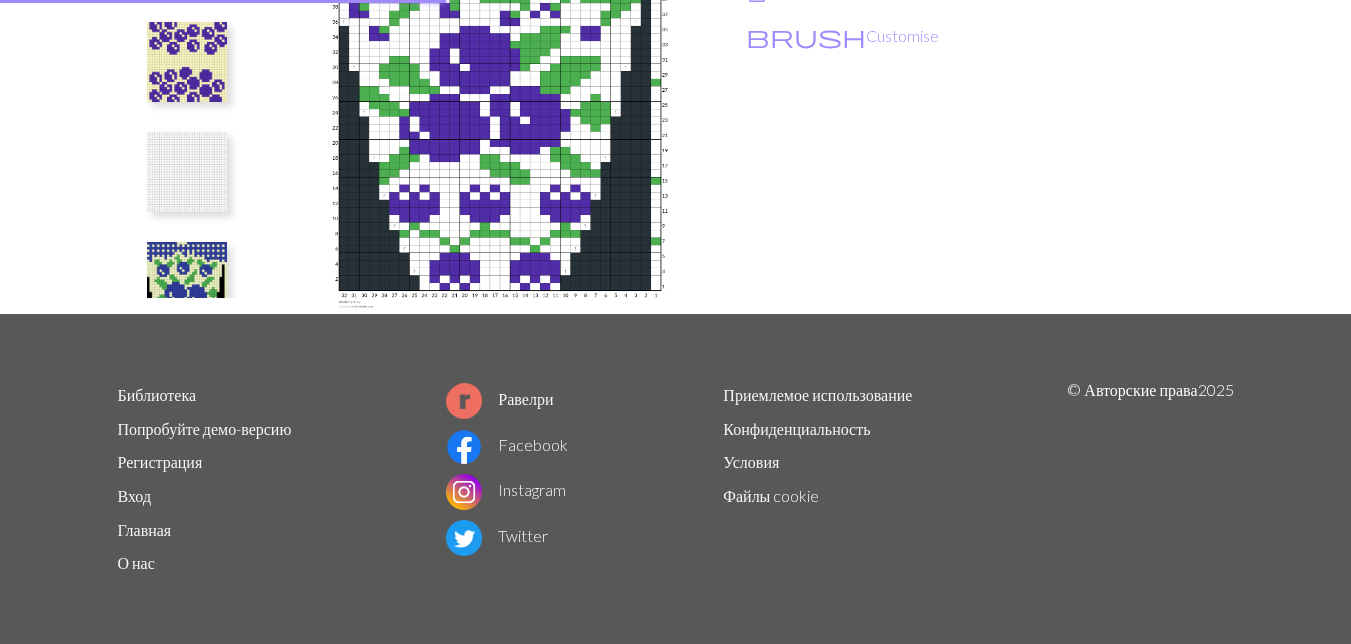scroll, scrollTop: 0, scrollLeft: 0, axis: both 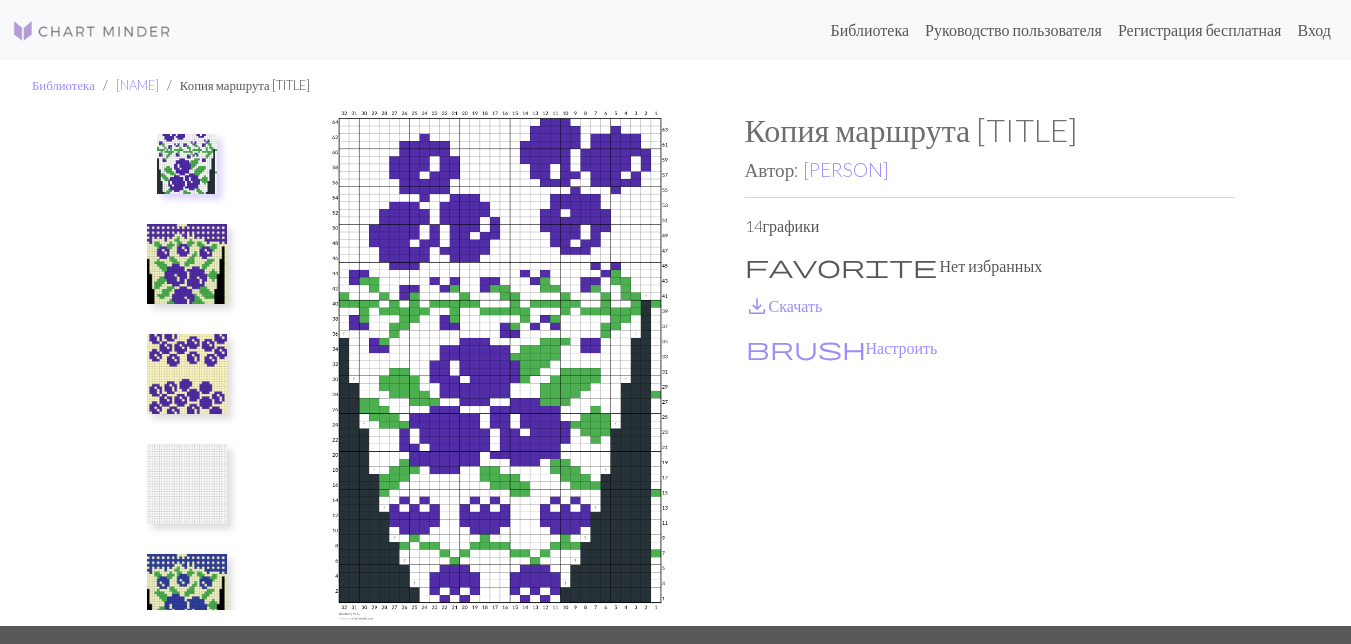 click at bounding box center (187, 264) 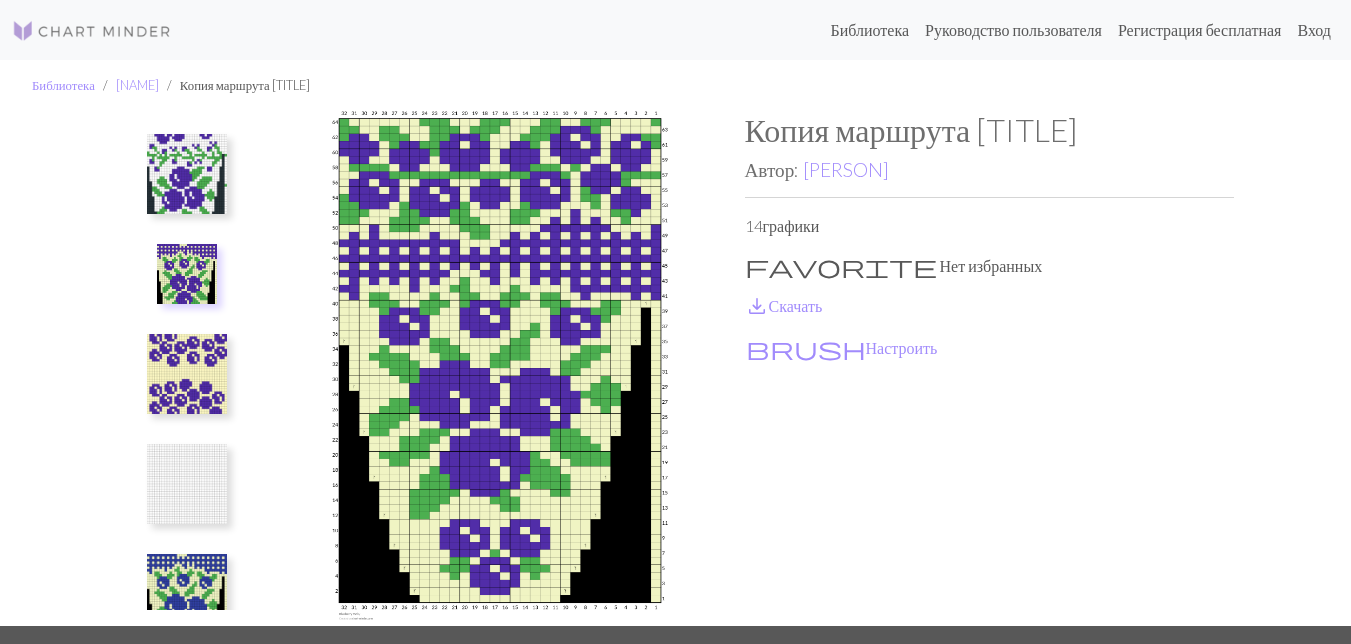 click at bounding box center (187, 374) 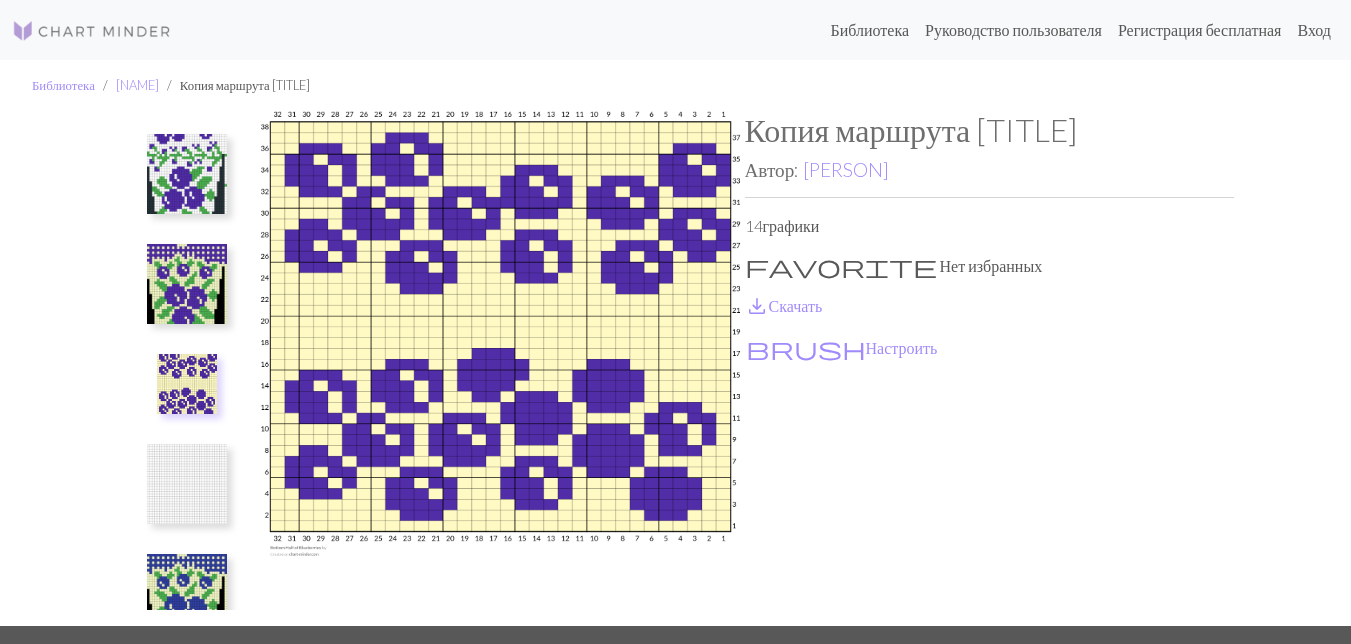 click at bounding box center (187, 484) 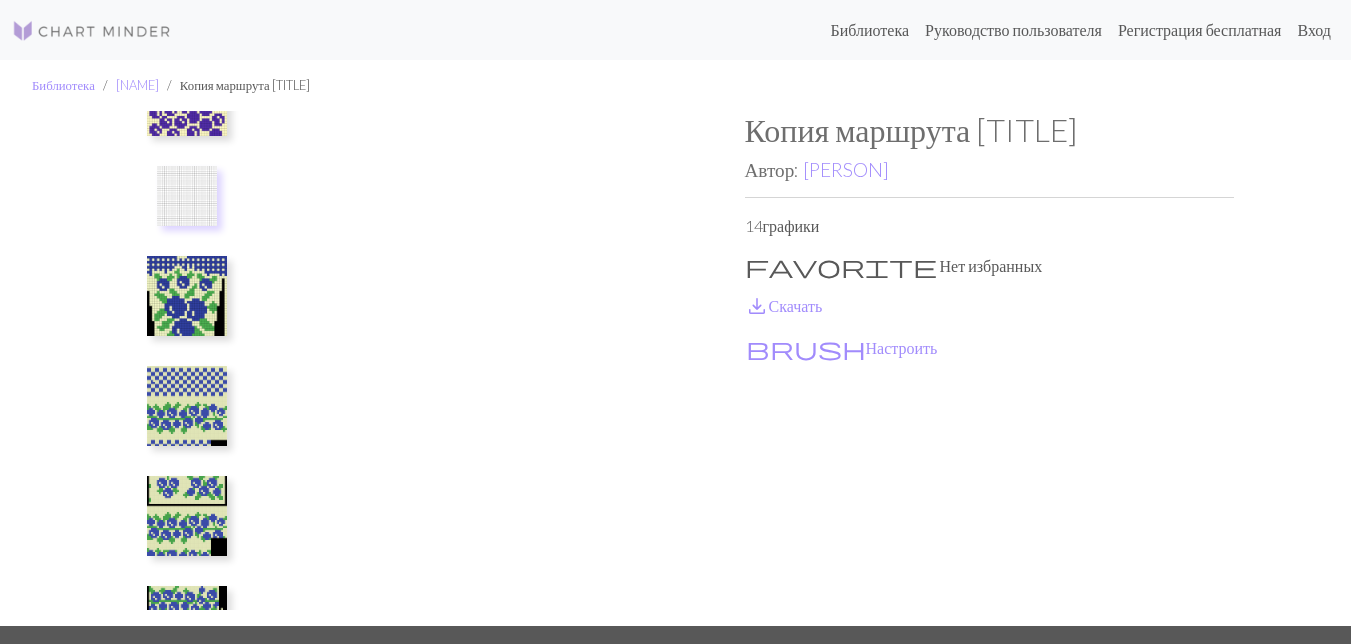 scroll, scrollTop: 300, scrollLeft: 0, axis: vertical 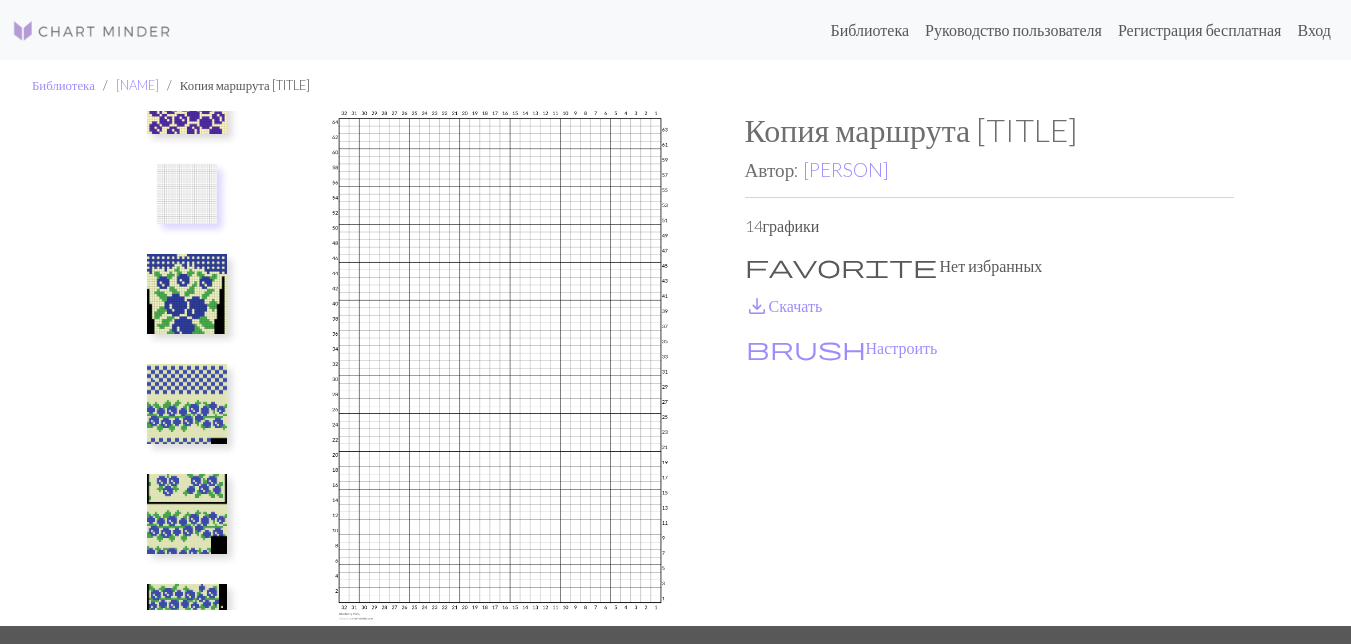 click at bounding box center [187, 294] 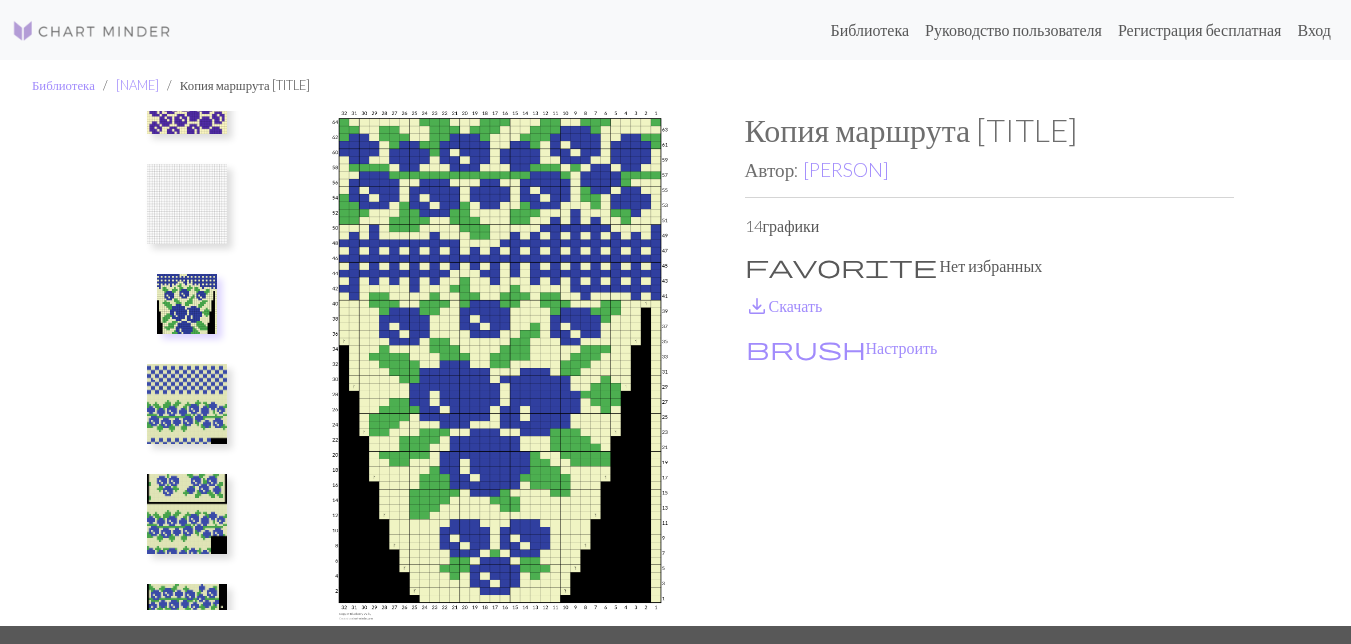 click at bounding box center [187, 404] 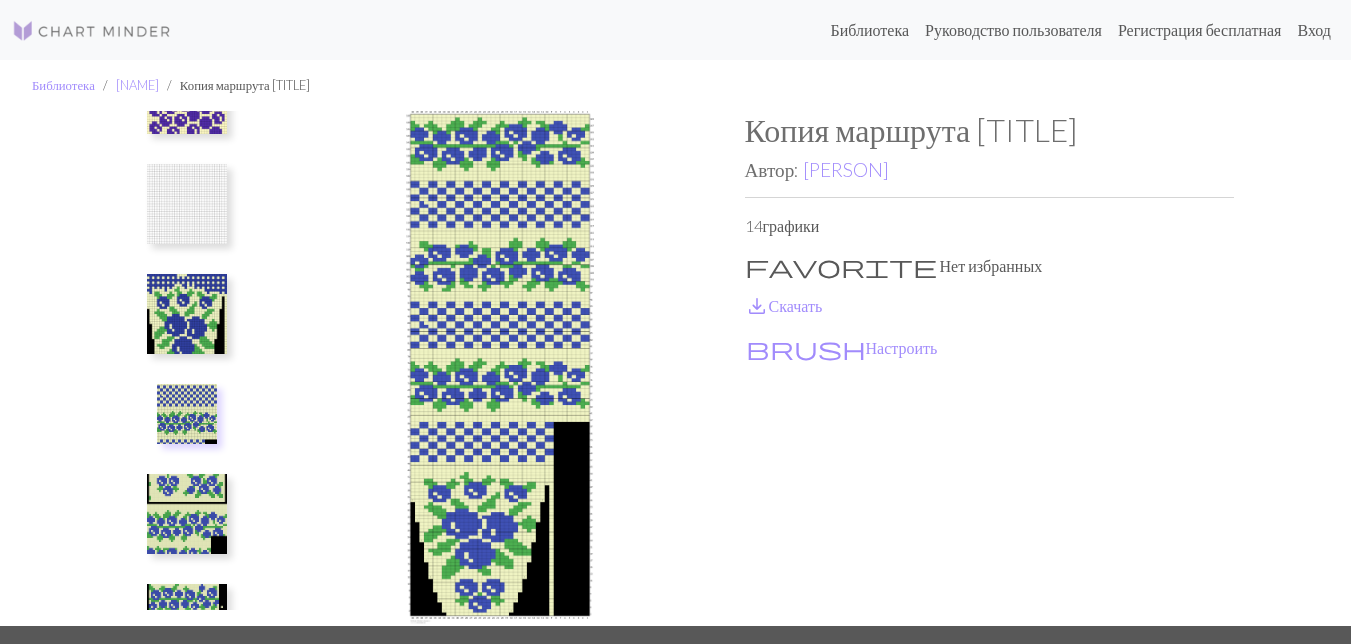 click at bounding box center [187, 514] 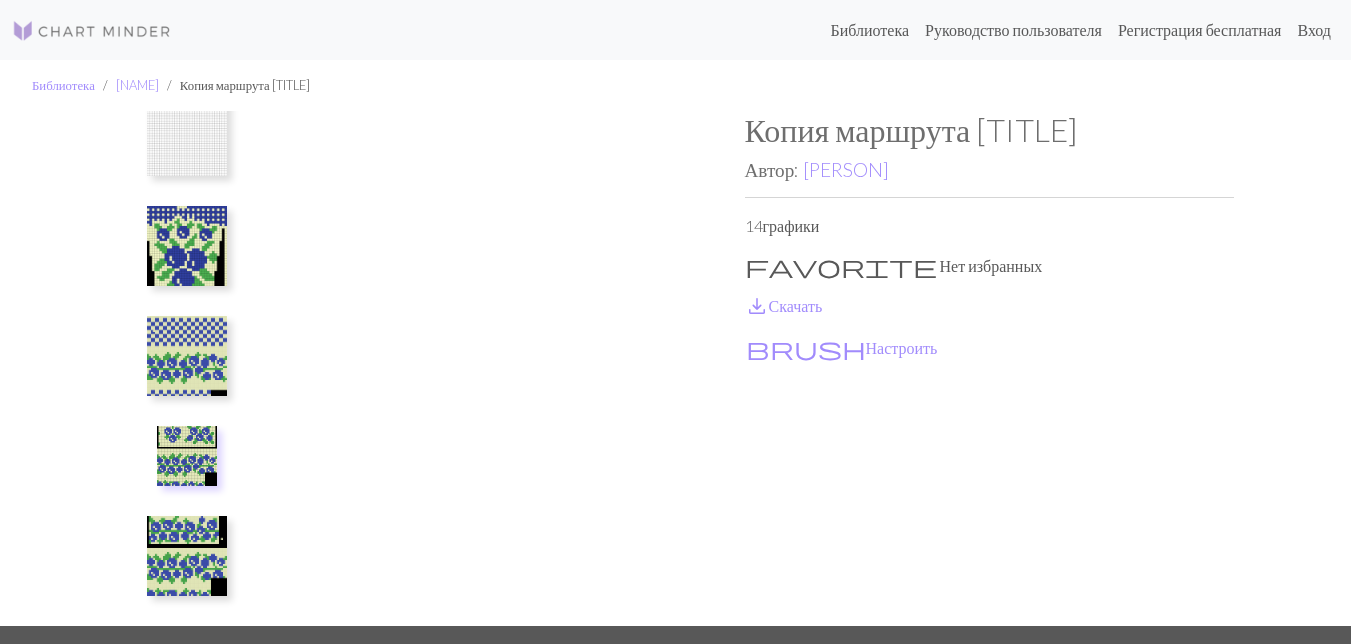 scroll, scrollTop: 500, scrollLeft: 0, axis: vertical 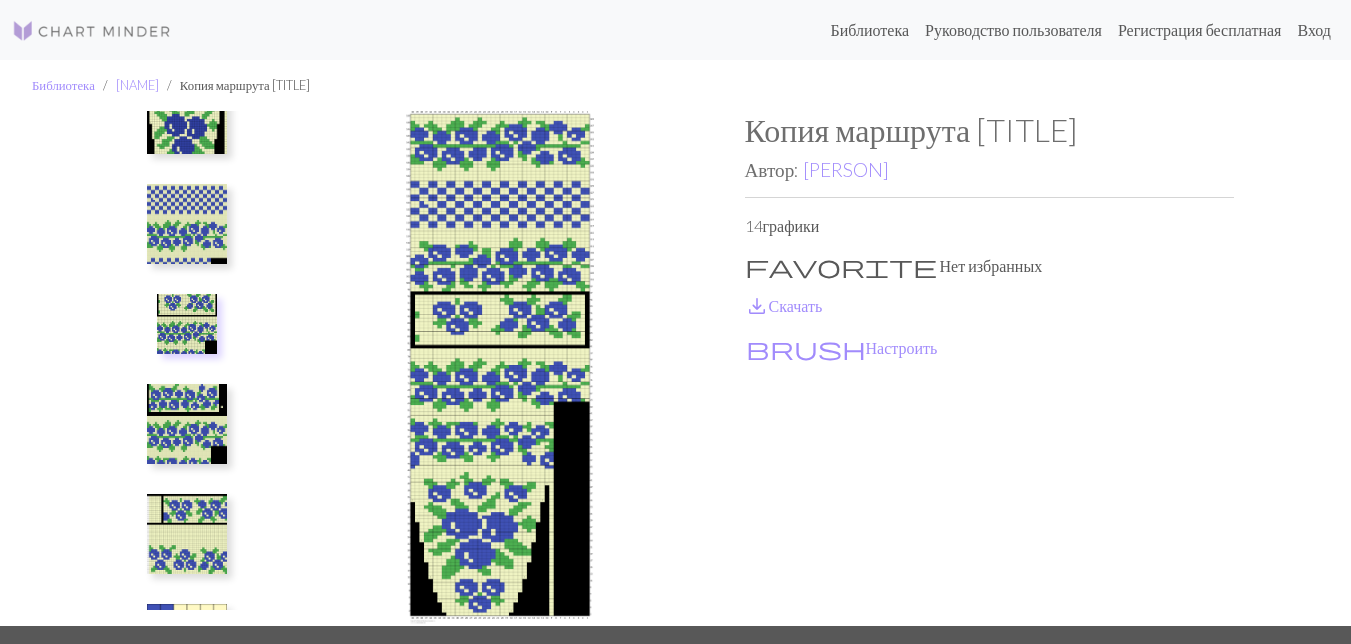 click at bounding box center [187, 424] 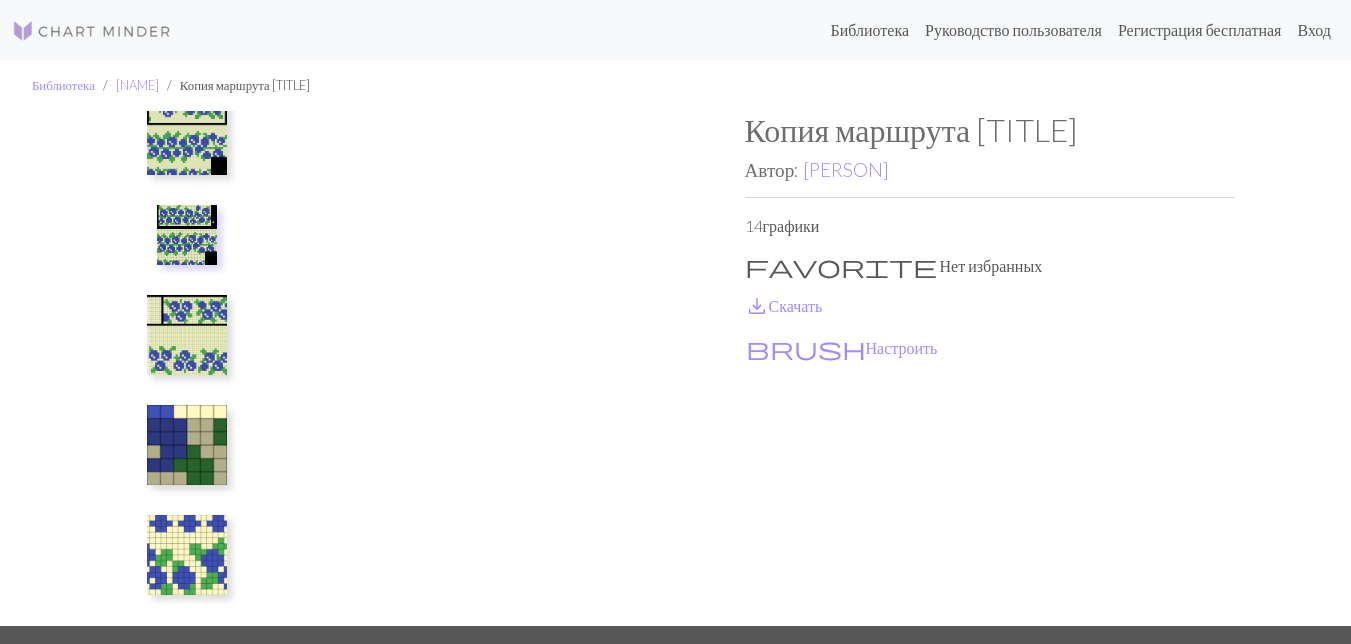 scroll, scrollTop: 700, scrollLeft: 0, axis: vertical 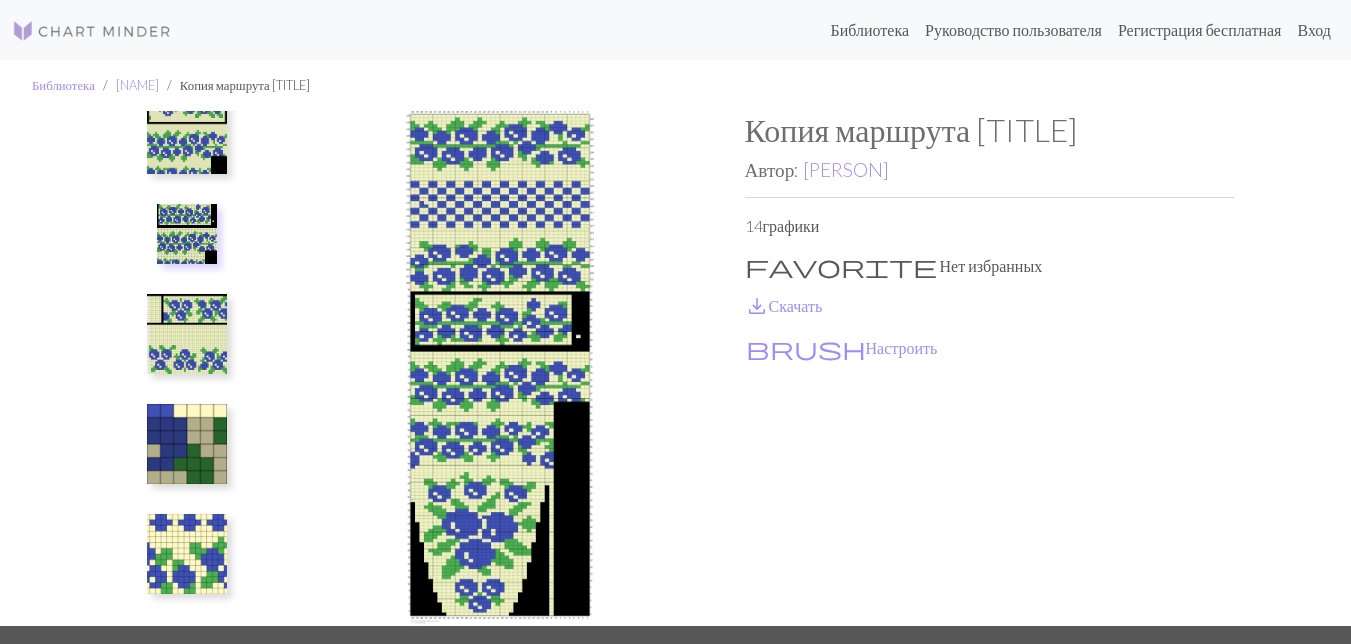 click at bounding box center (187, 334) 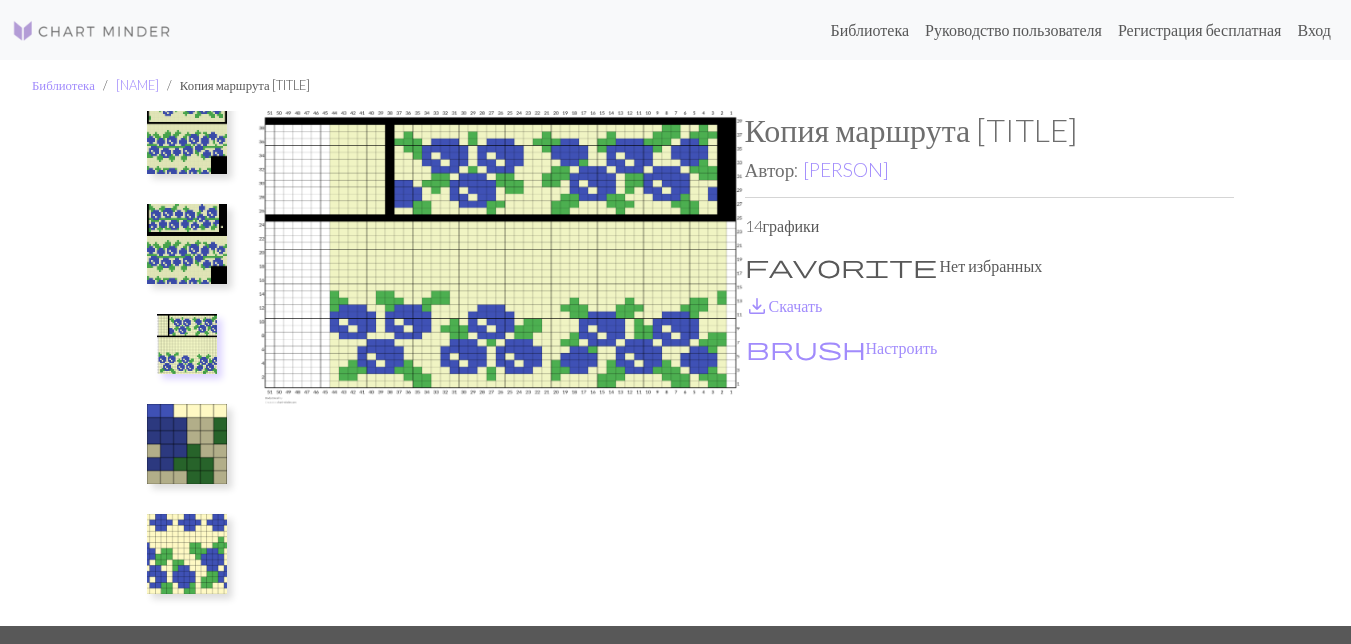click at bounding box center (187, 444) 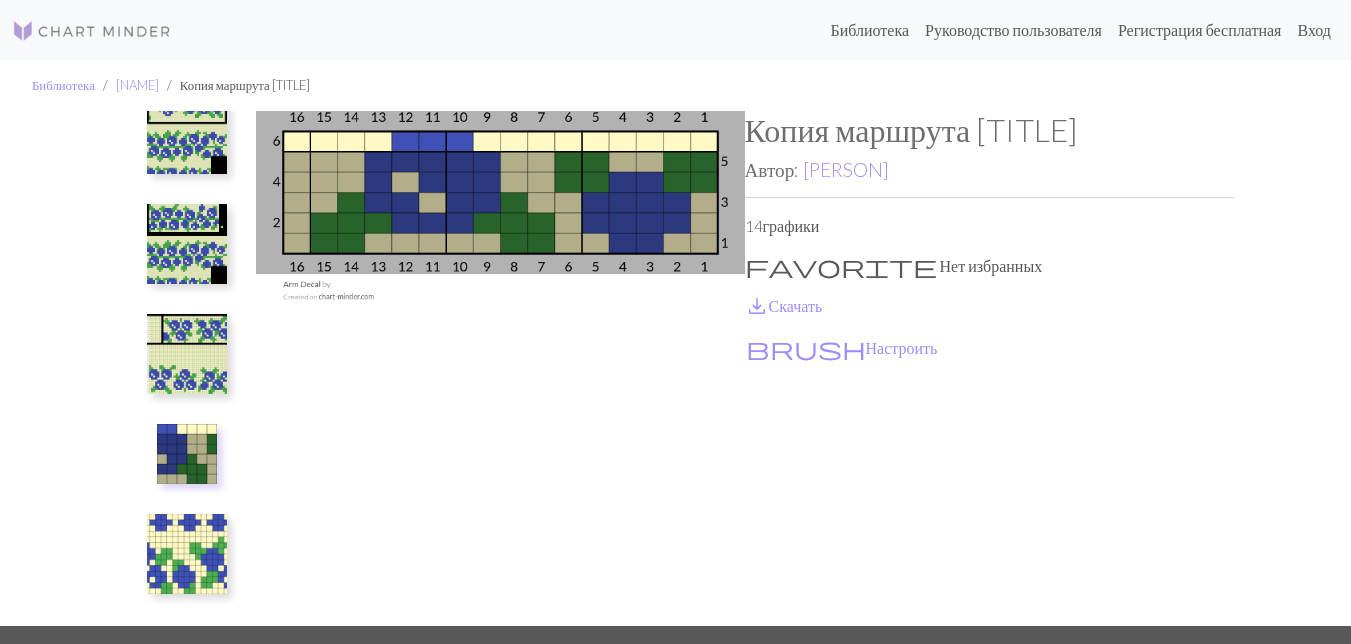 click at bounding box center (187, 554) 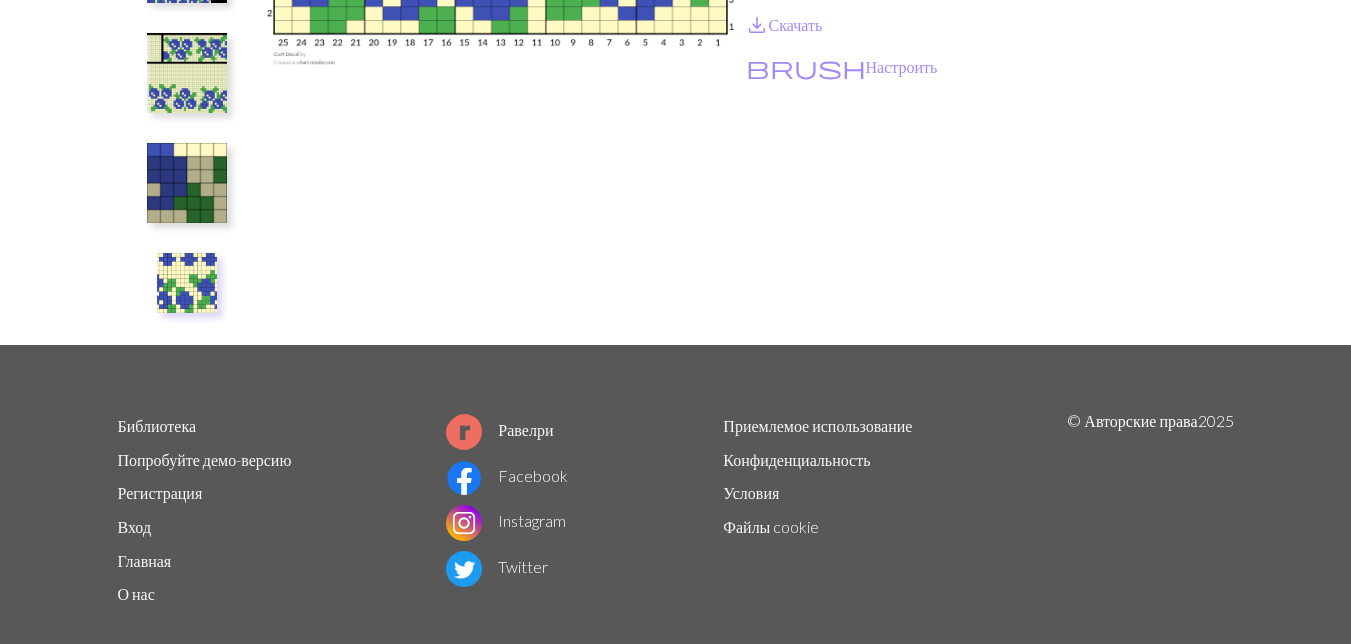scroll, scrollTop: 0, scrollLeft: 0, axis: both 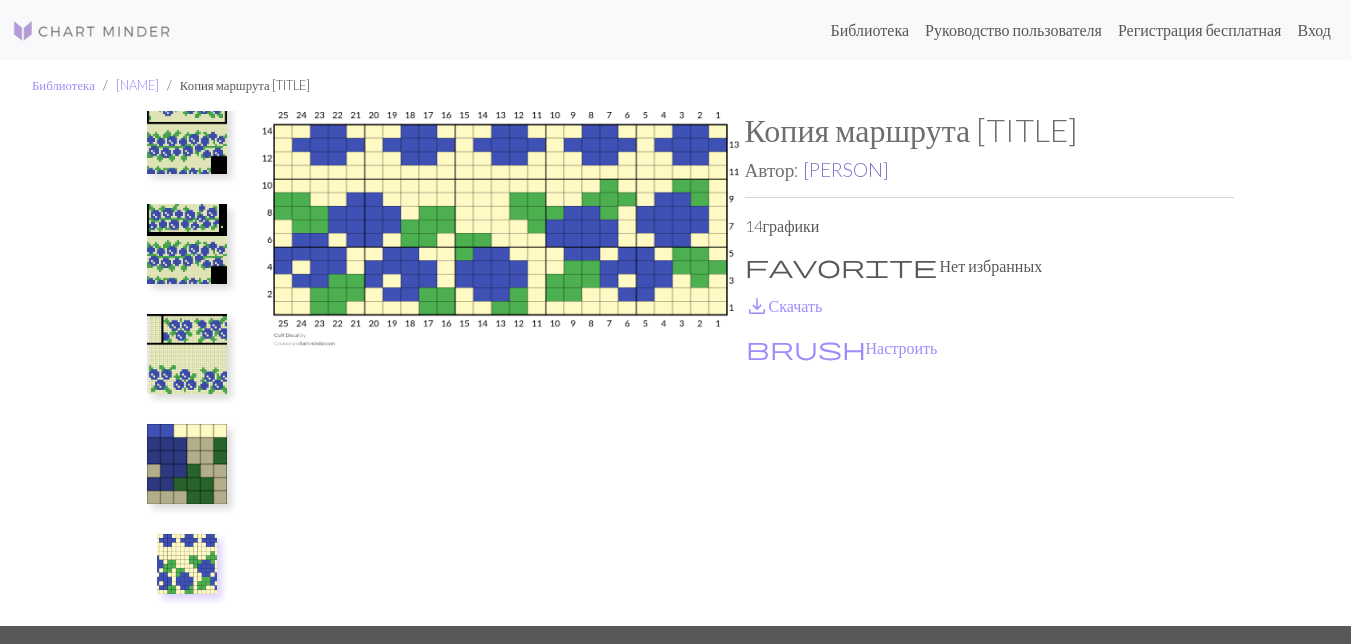 click on "[PERSON]" at bounding box center (846, 169) 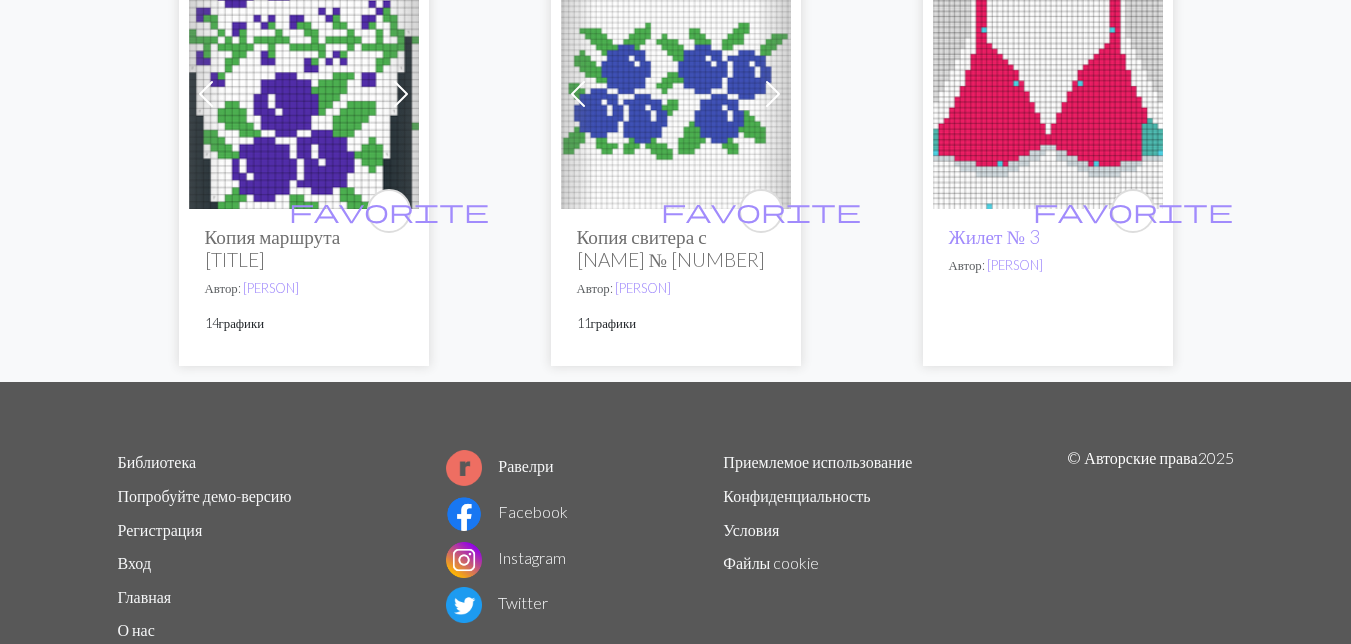 scroll, scrollTop: 400, scrollLeft: 0, axis: vertical 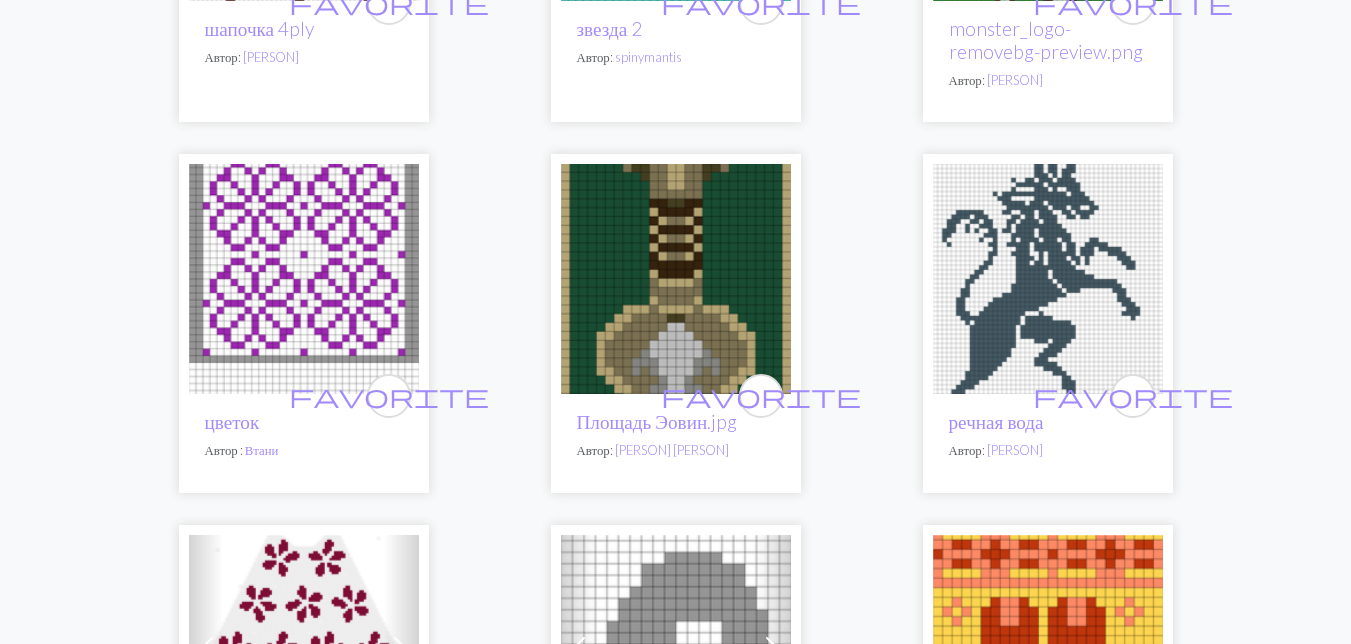 click at bounding box center [1048, 279] 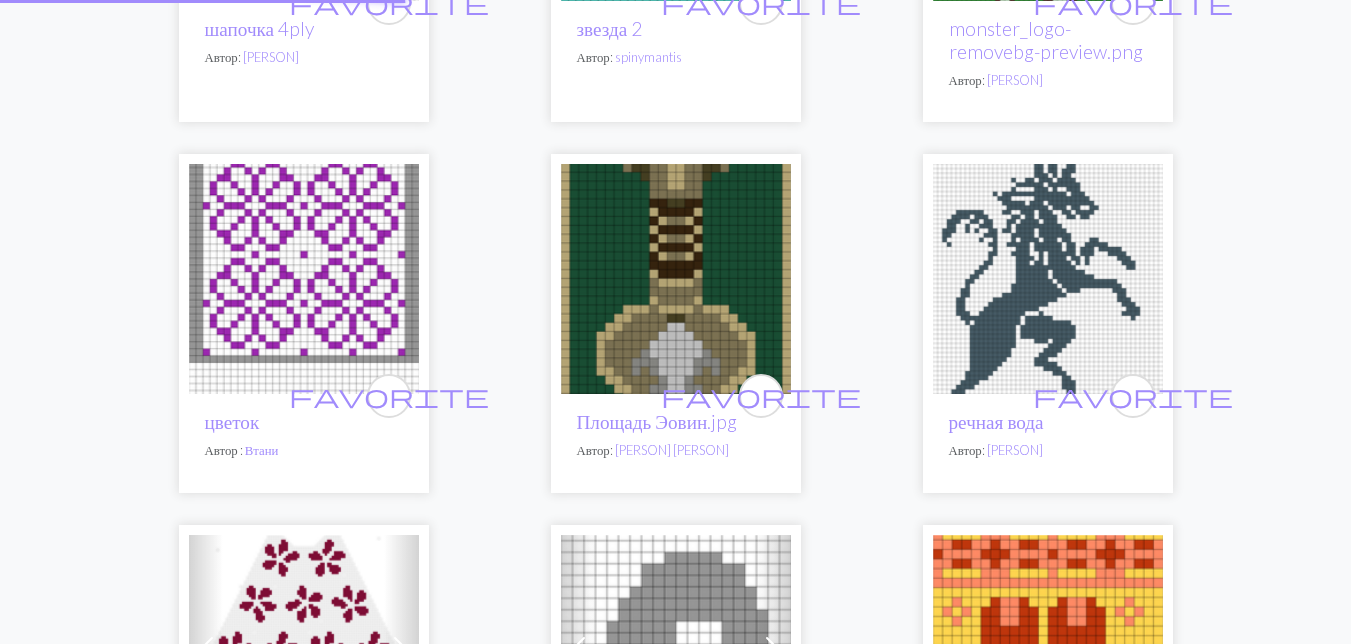 scroll, scrollTop: 0, scrollLeft: 0, axis: both 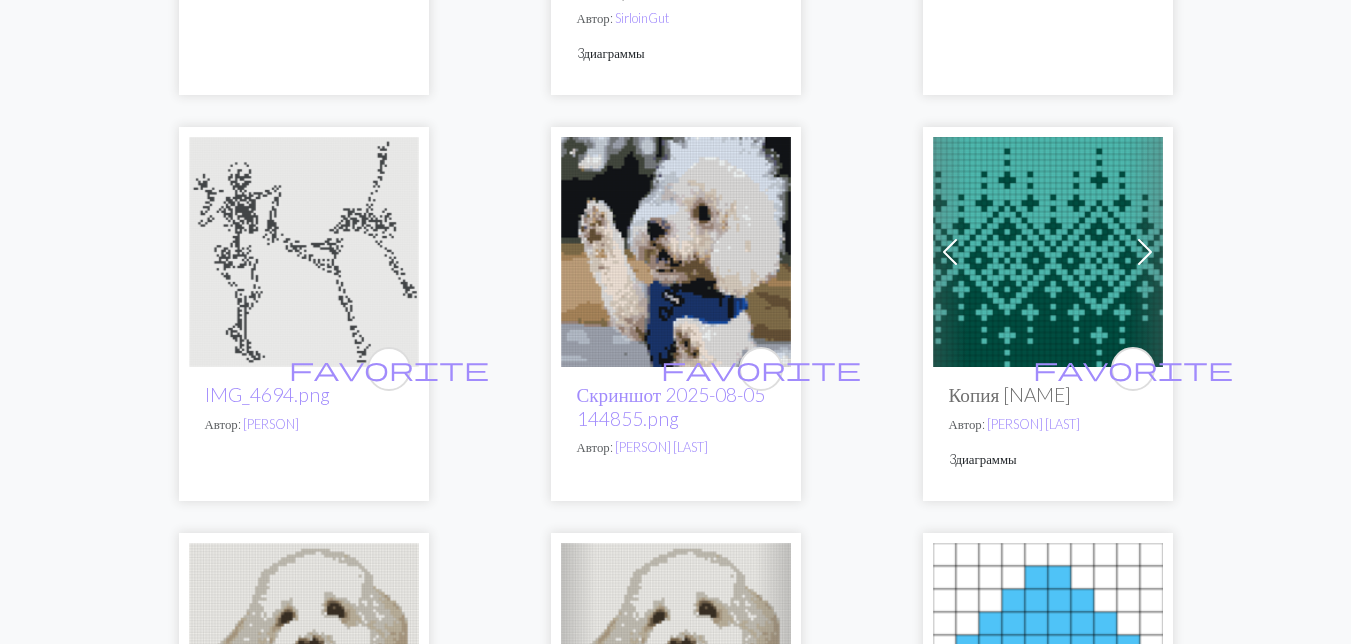 click at bounding box center (1048, 252) 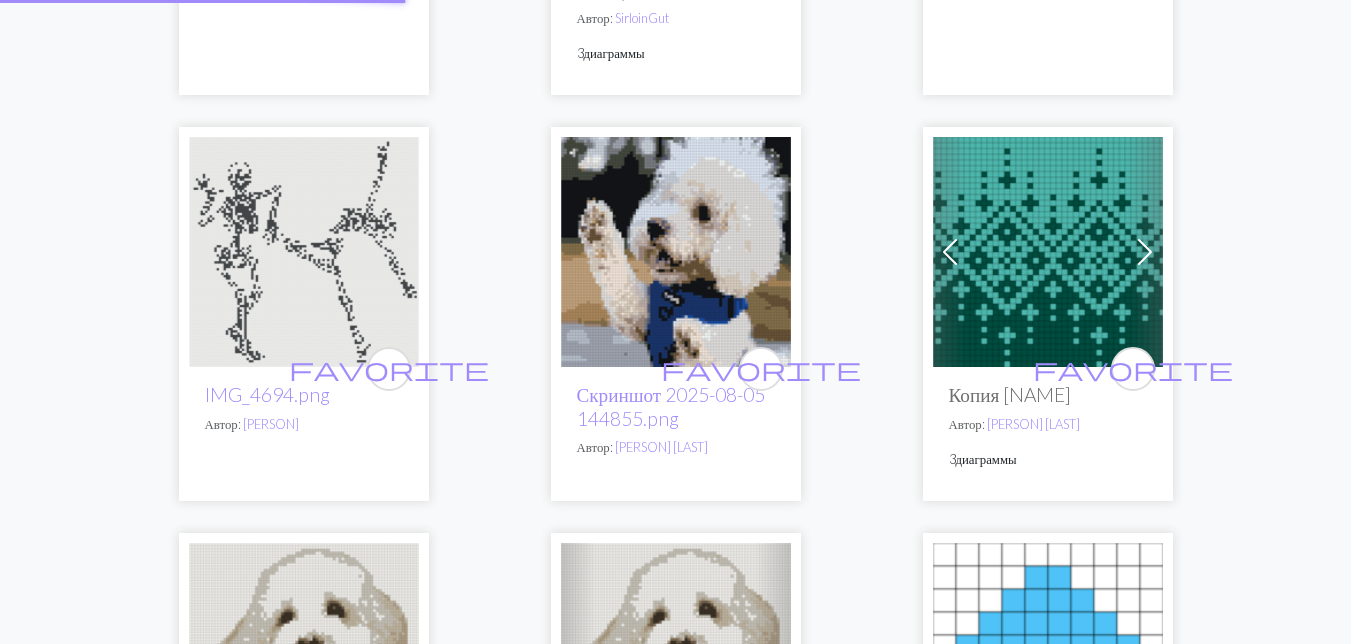 scroll, scrollTop: 0, scrollLeft: 0, axis: both 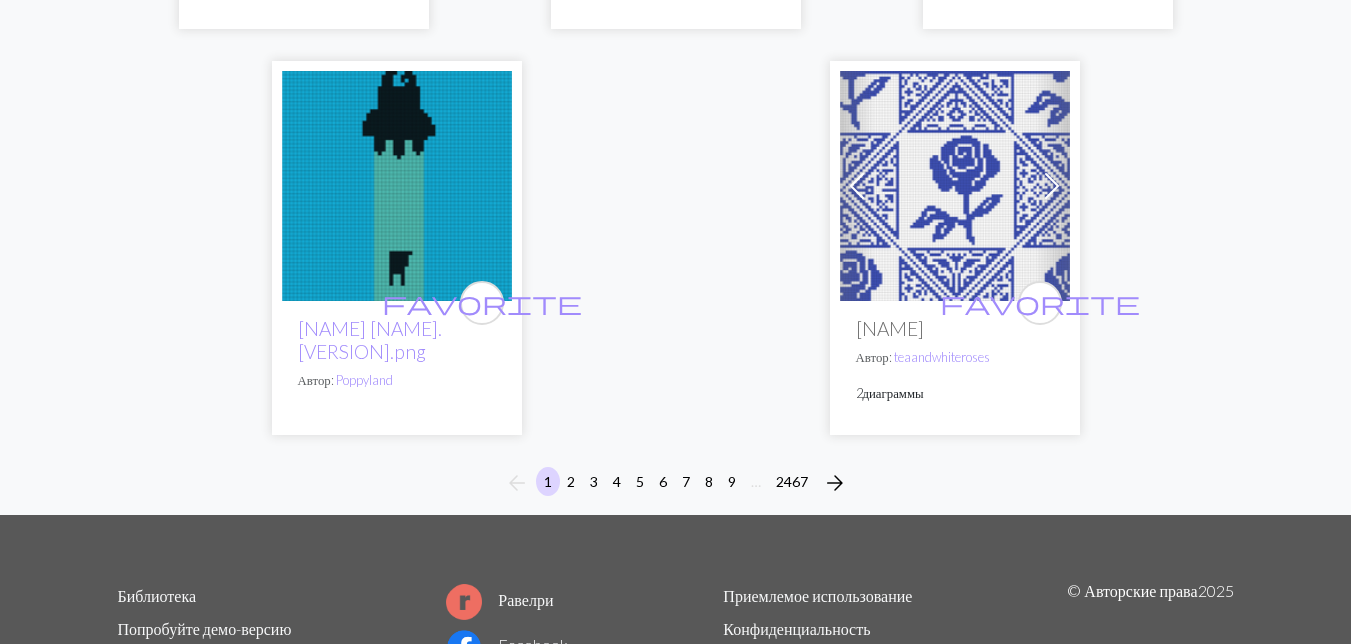 click at bounding box center [955, 186] 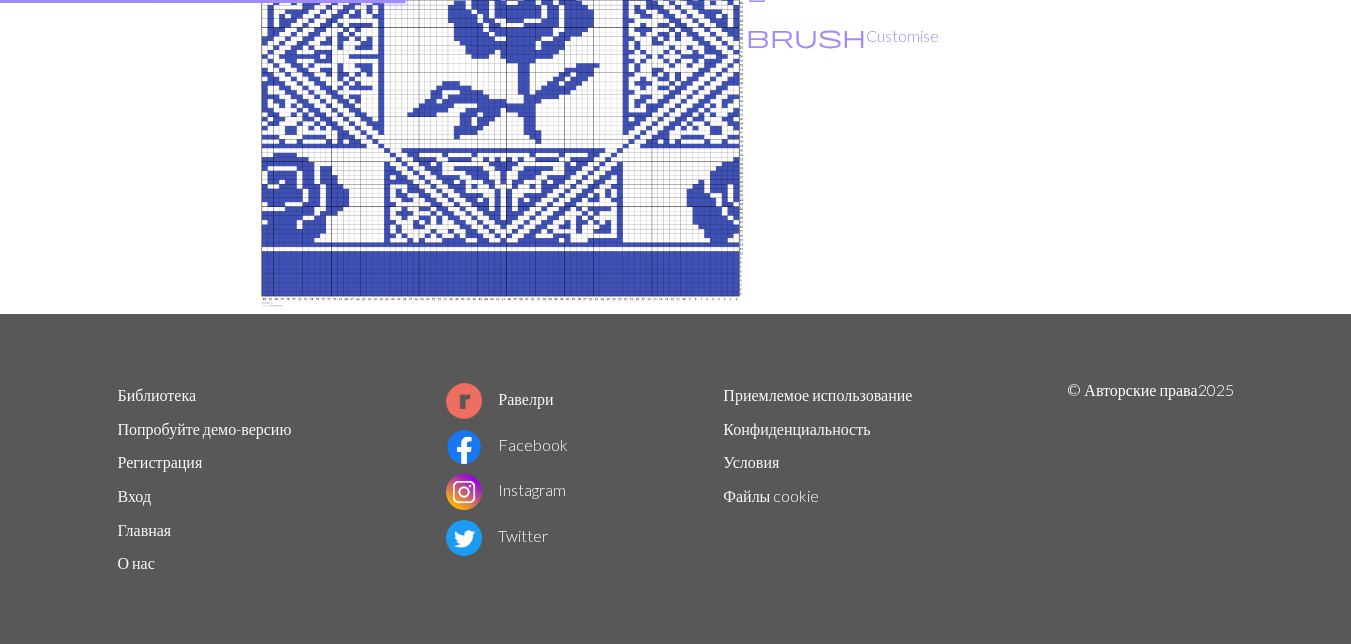 scroll, scrollTop: 0, scrollLeft: 0, axis: both 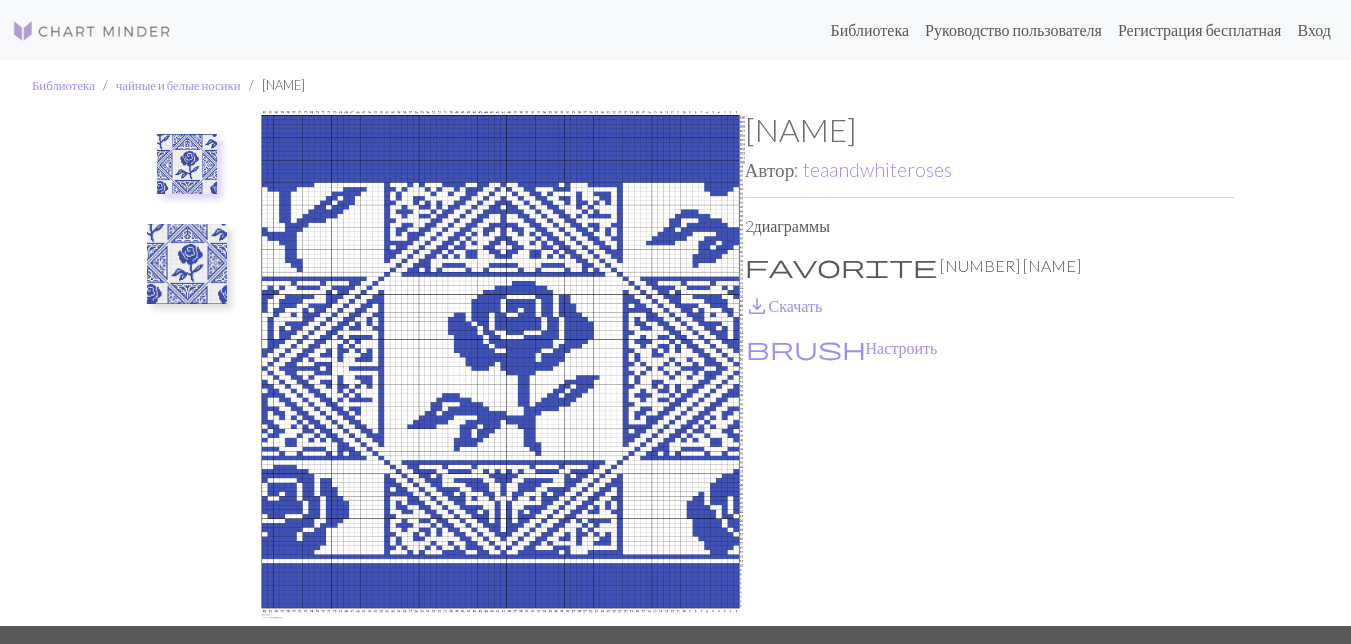 click at bounding box center [187, 264] 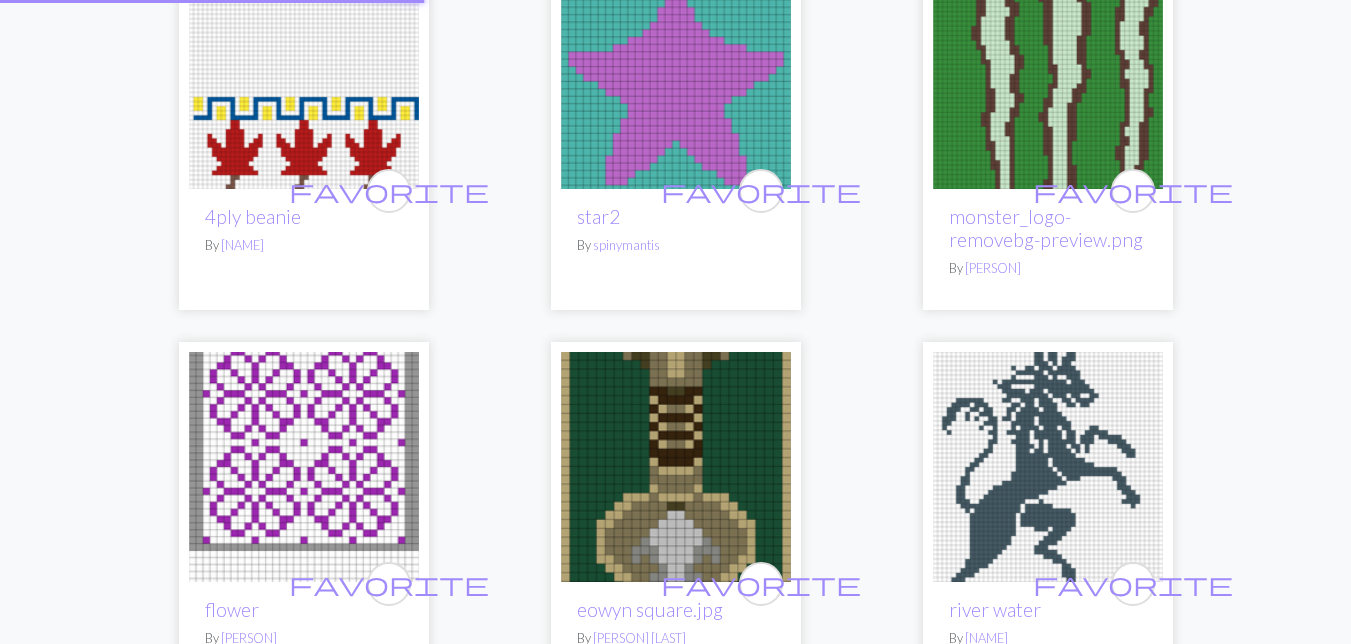 scroll, scrollTop: 0, scrollLeft: 0, axis: both 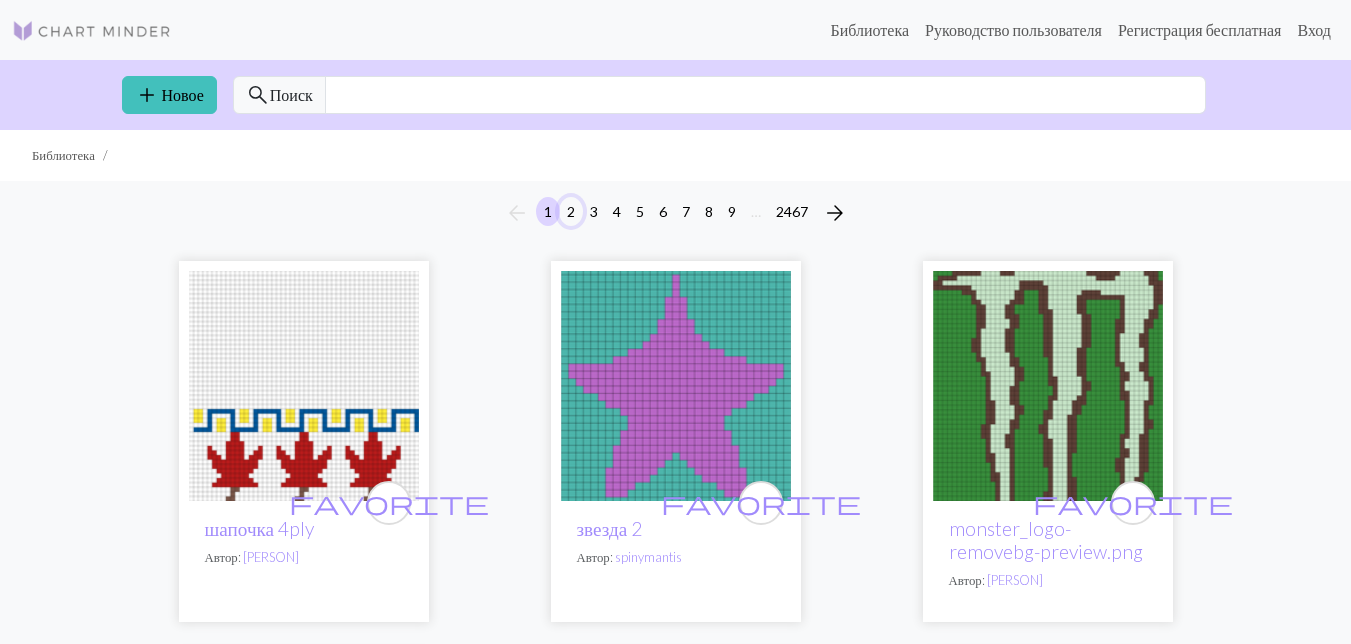 click on "2" at bounding box center [571, 211] 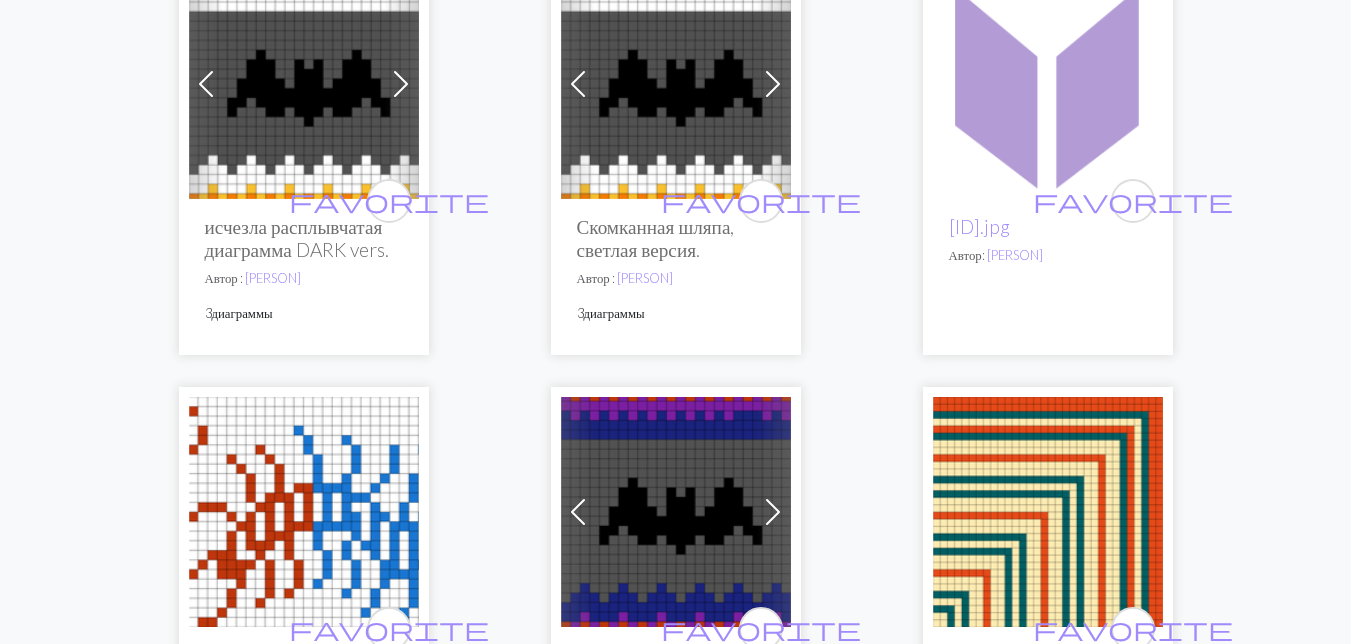 scroll, scrollTop: 1100, scrollLeft: 0, axis: vertical 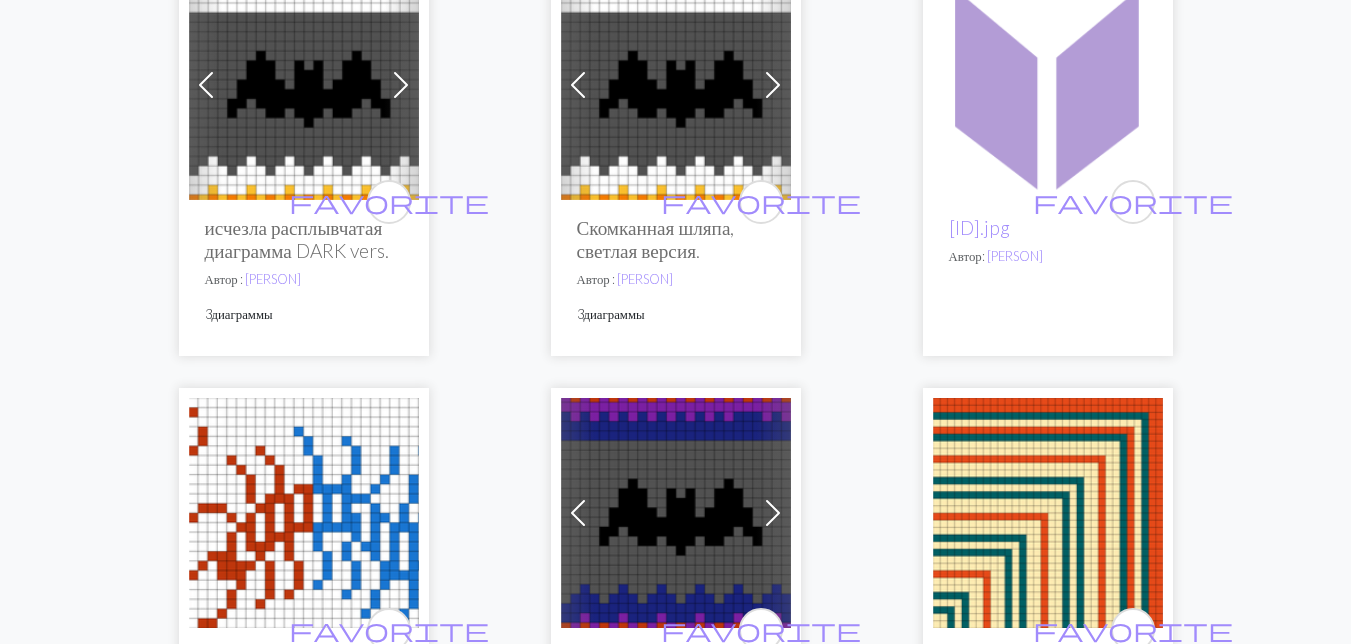 click at bounding box center (676, 85) 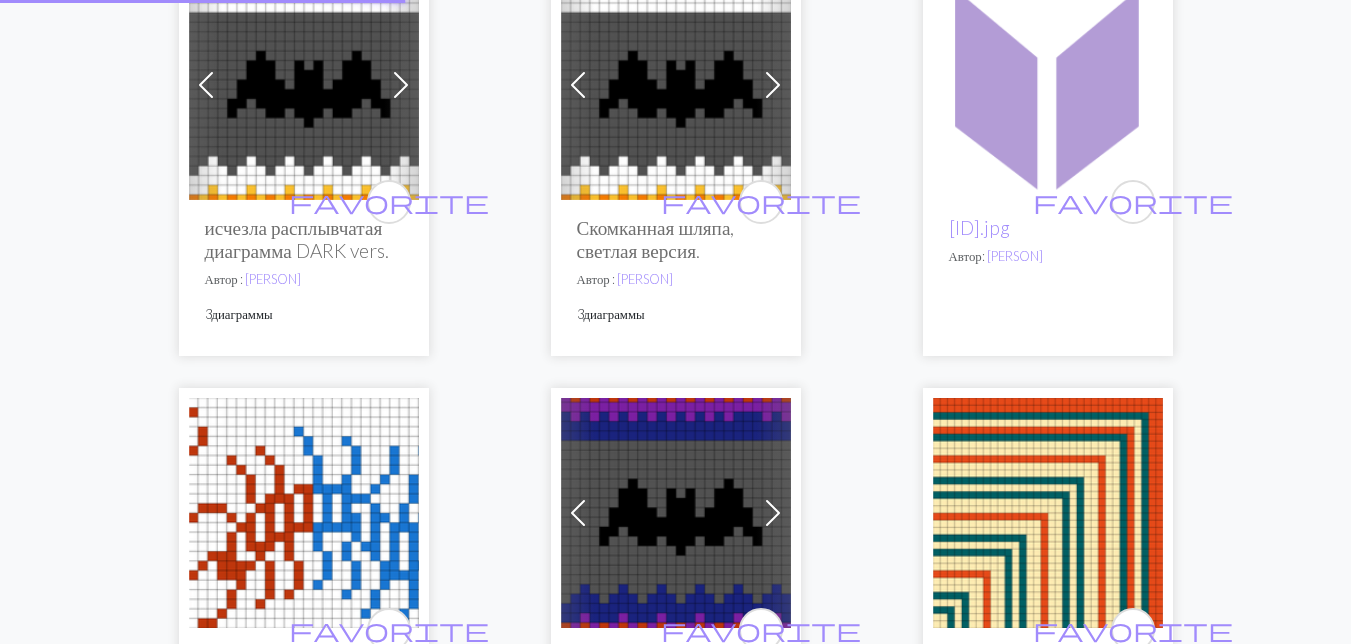scroll, scrollTop: 0, scrollLeft: 0, axis: both 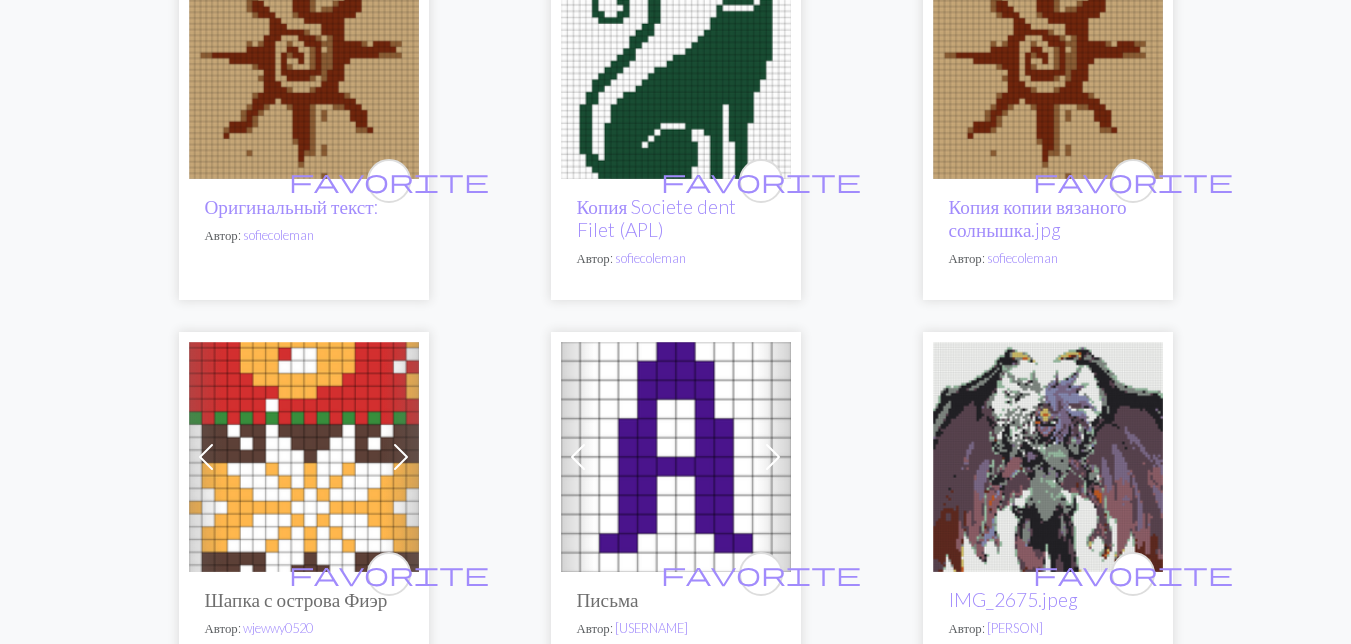 click at bounding box center (676, 64) 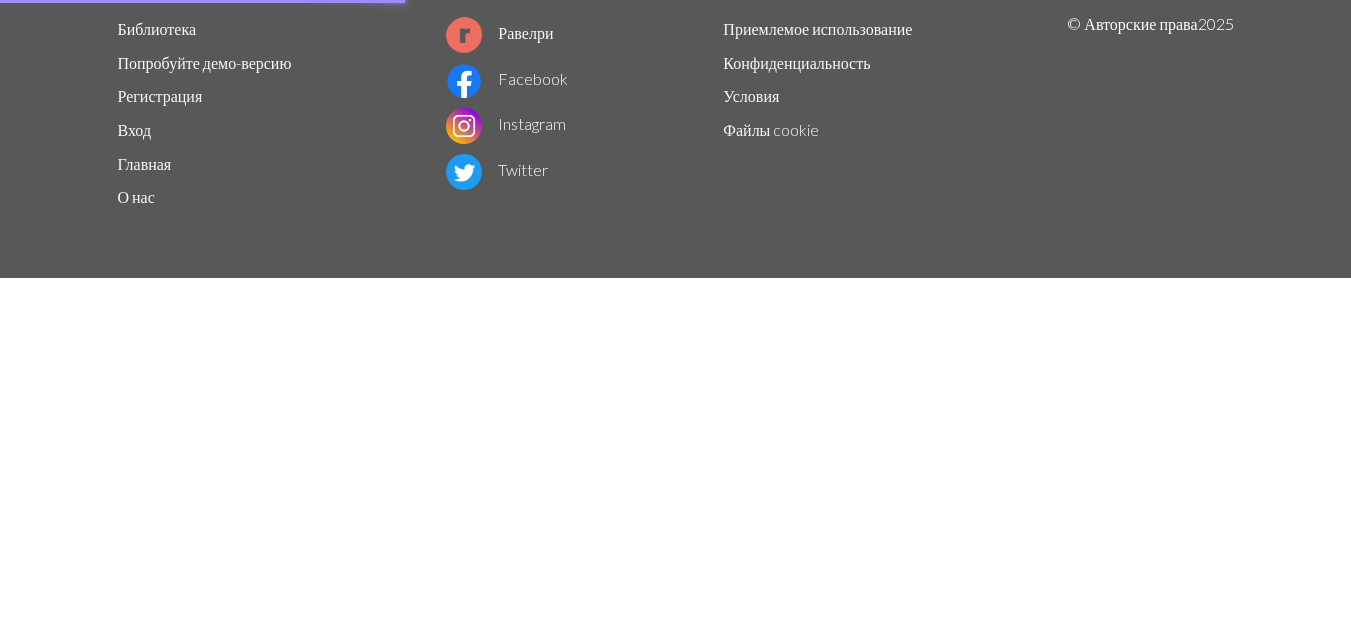 scroll, scrollTop: 0, scrollLeft: 0, axis: both 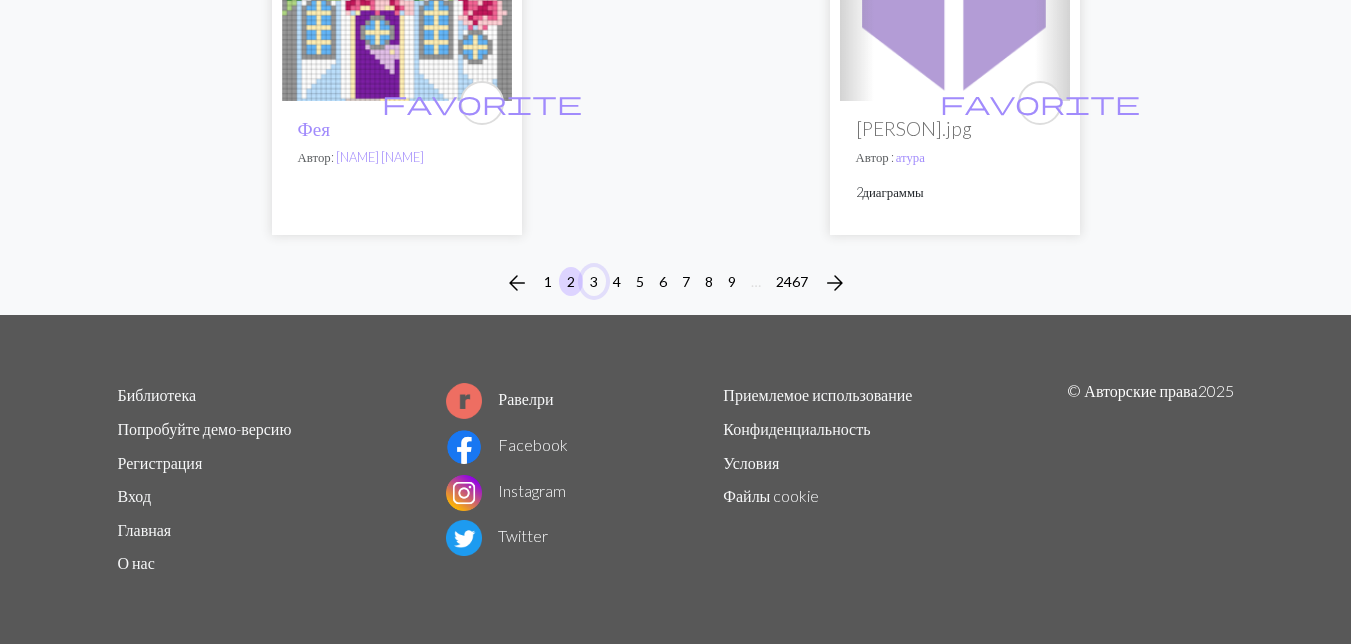 click on "3" at bounding box center (594, 281) 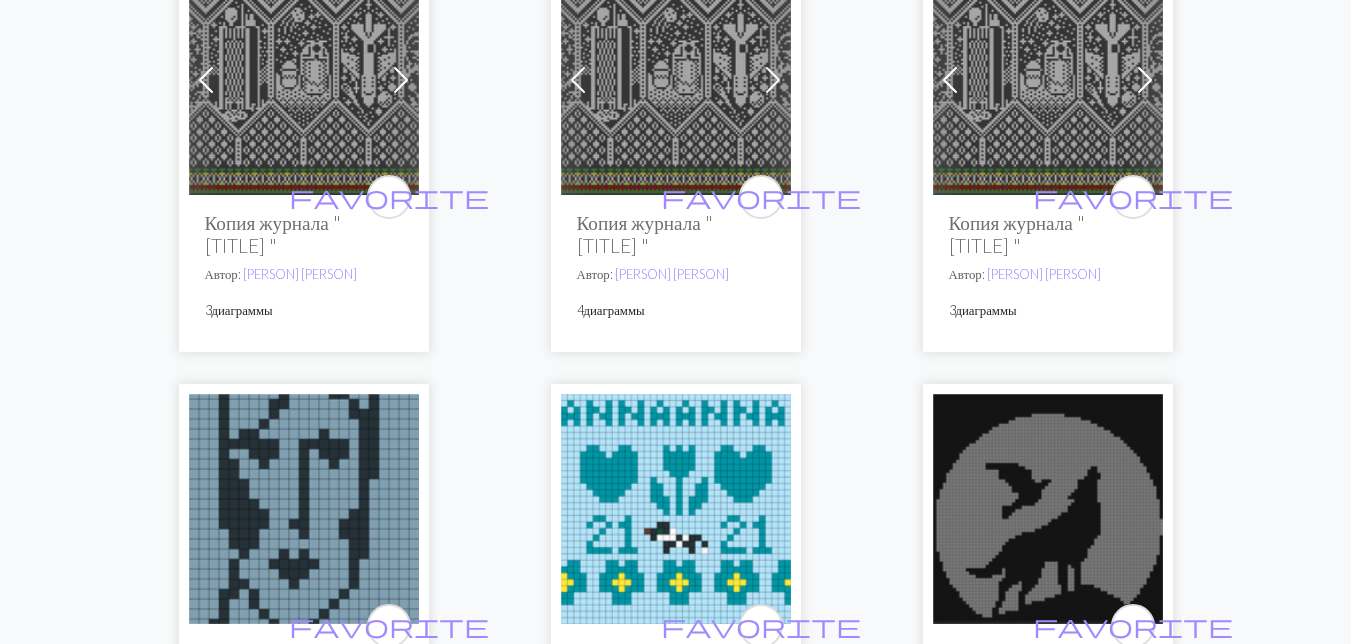 scroll, scrollTop: 2600, scrollLeft: 0, axis: vertical 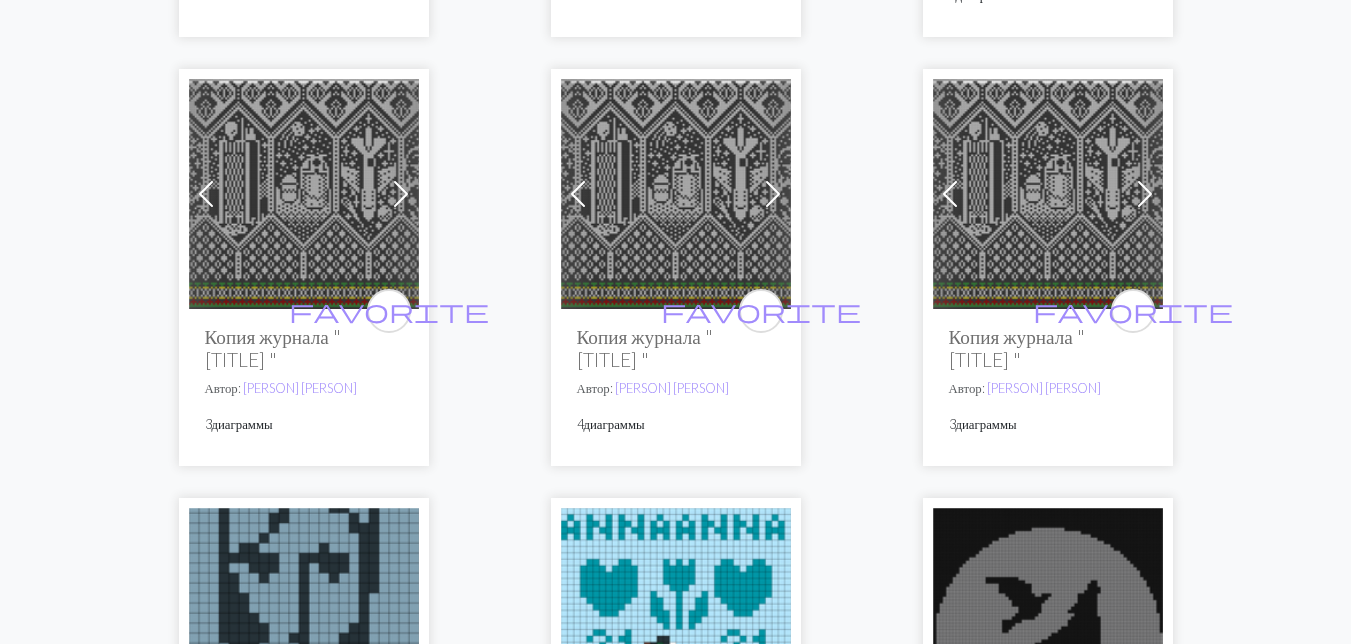 click at bounding box center [304, 194] 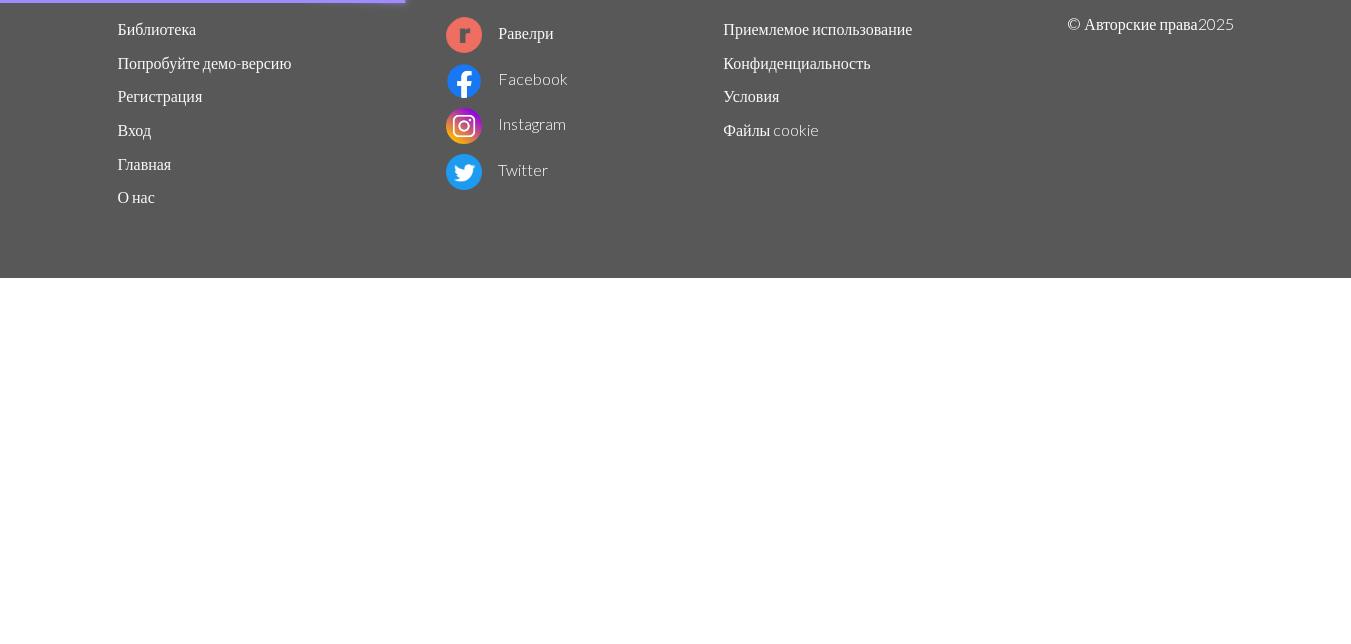 scroll, scrollTop: 0, scrollLeft: 0, axis: both 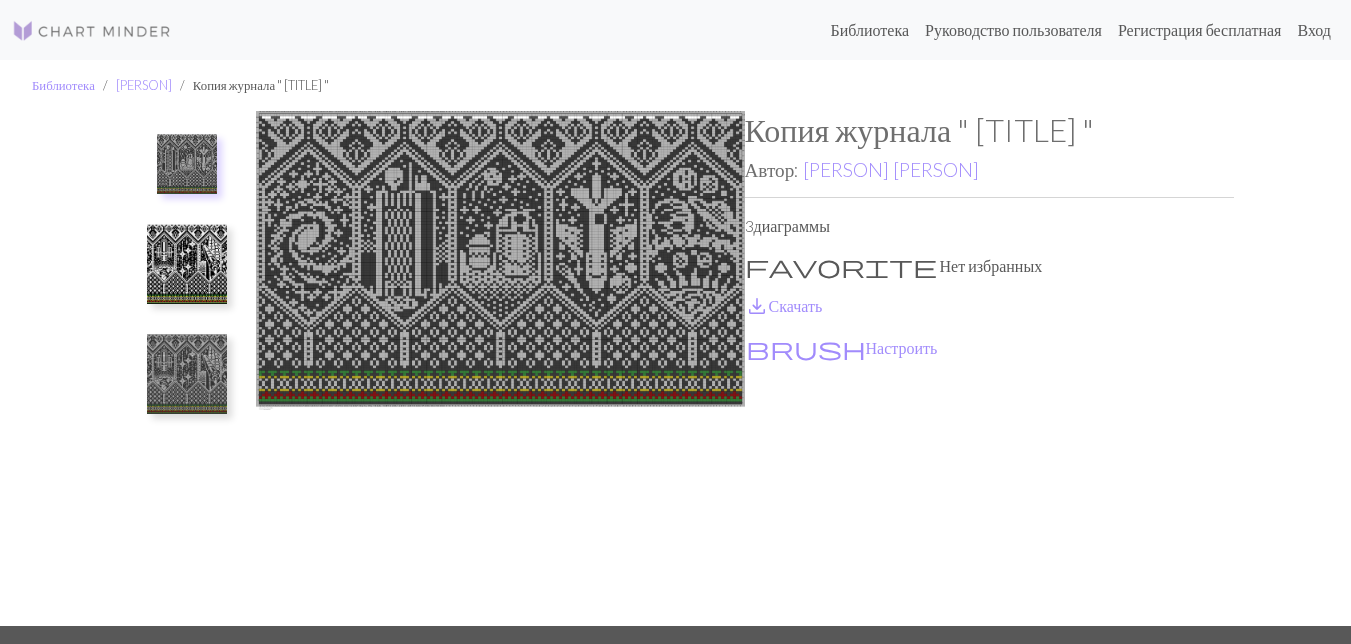click at bounding box center [187, 264] 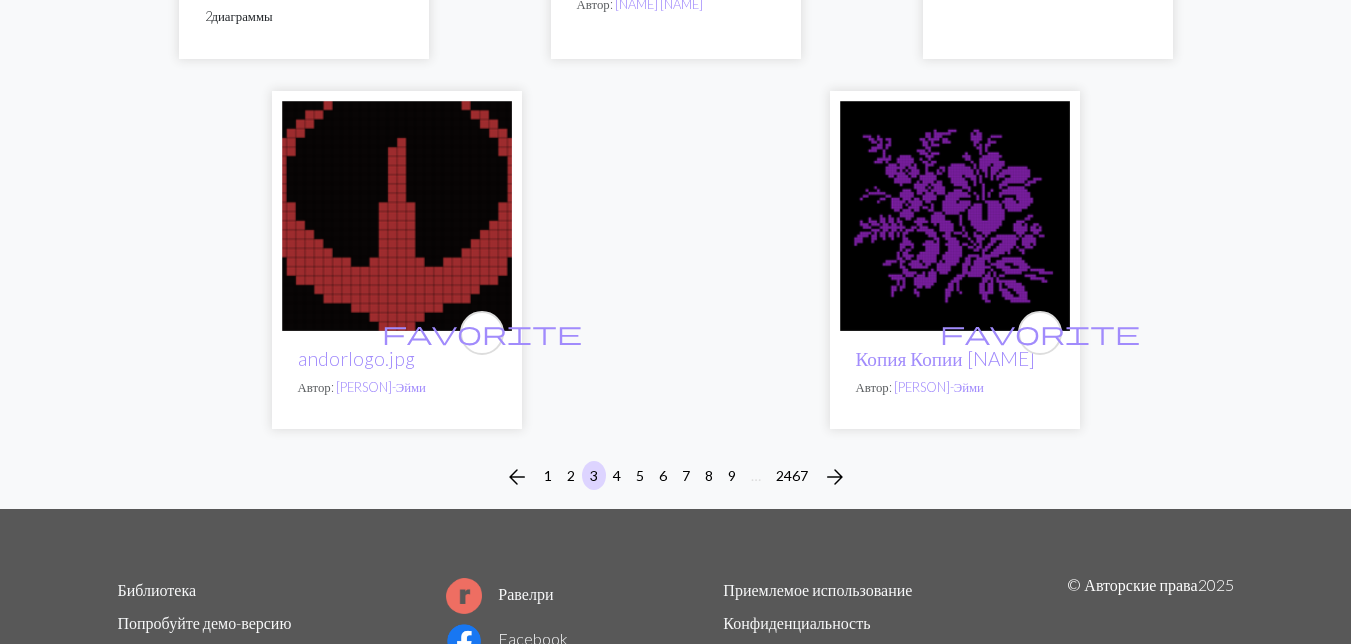 scroll, scrollTop: 6600, scrollLeft: 0, axis: vertical 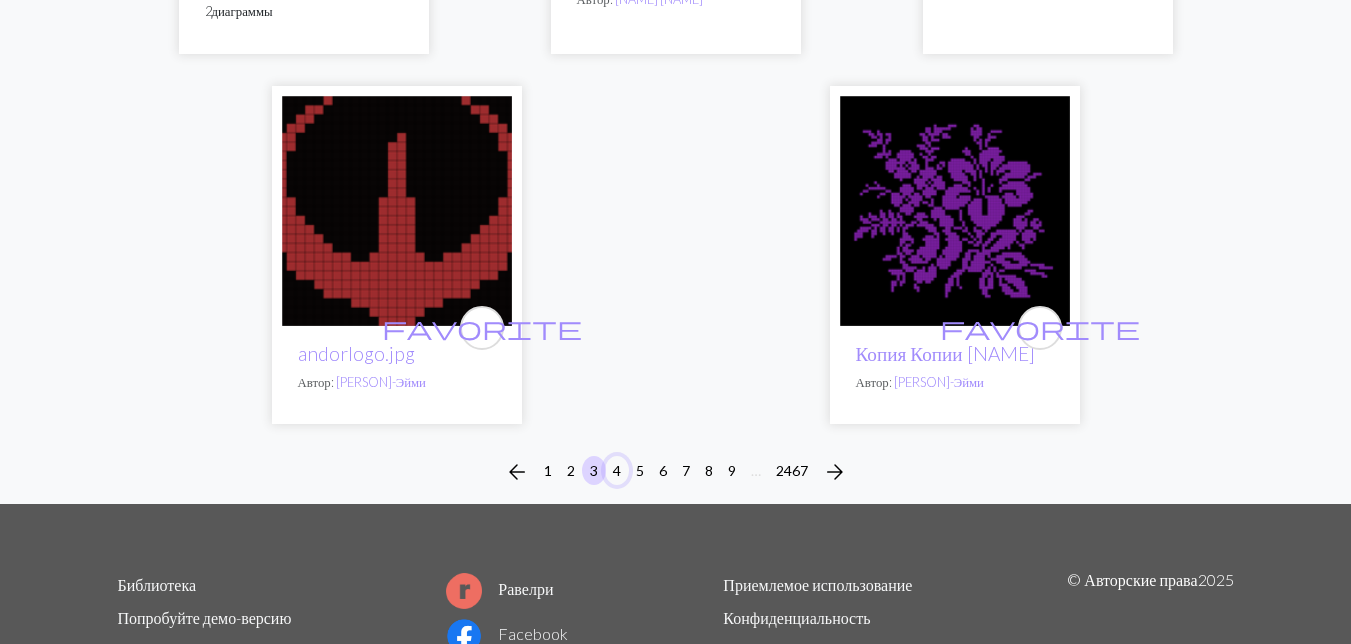 click on "4" at bounding box center (617, 470) 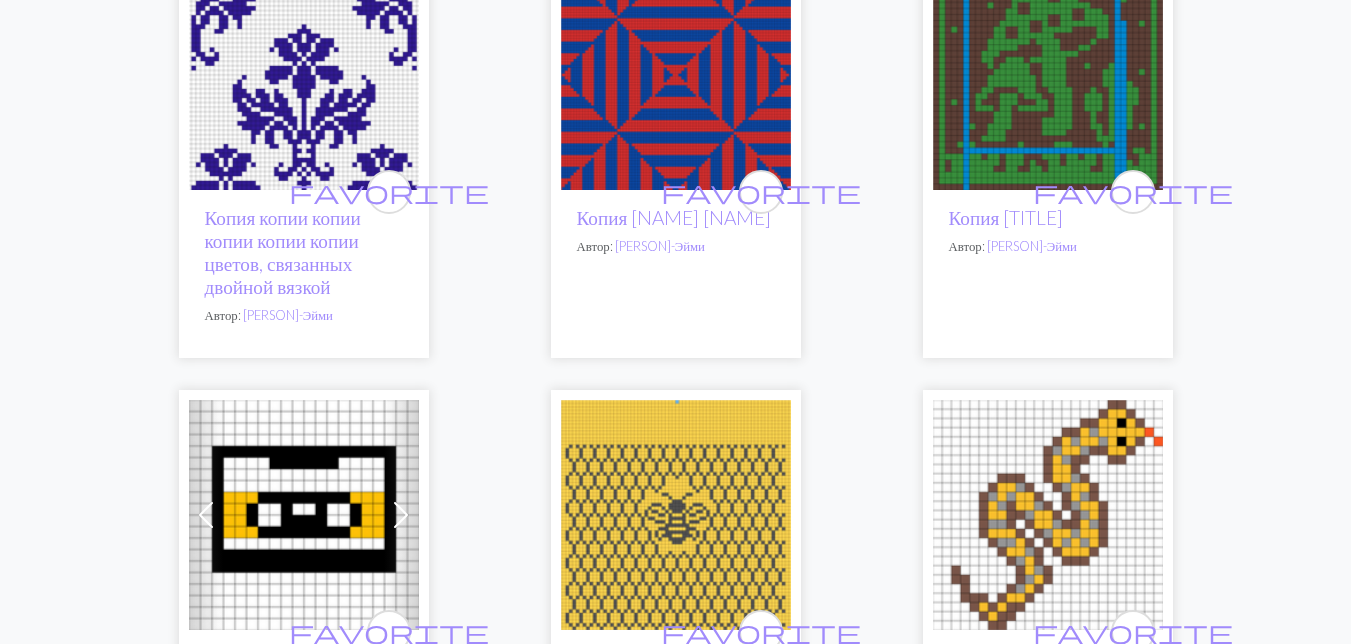 scroll, scrollTop: 100, scrollLeft: 0, axis: vertical 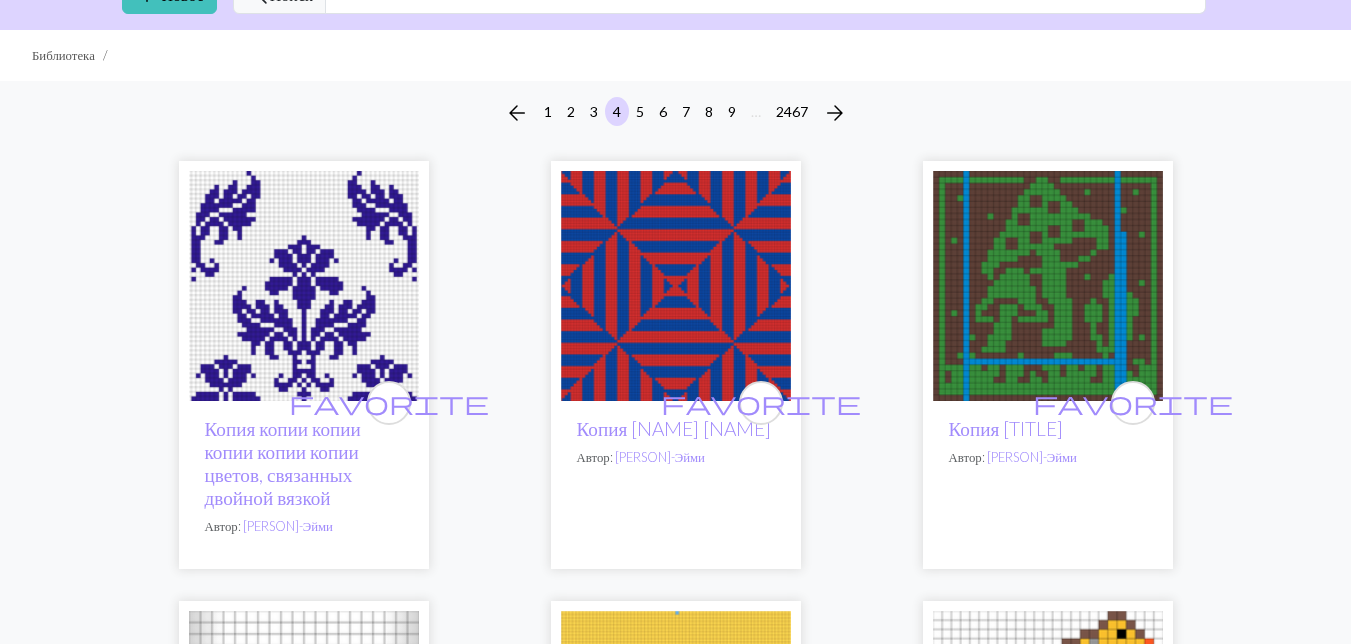 click at bounding box center (676, 286) 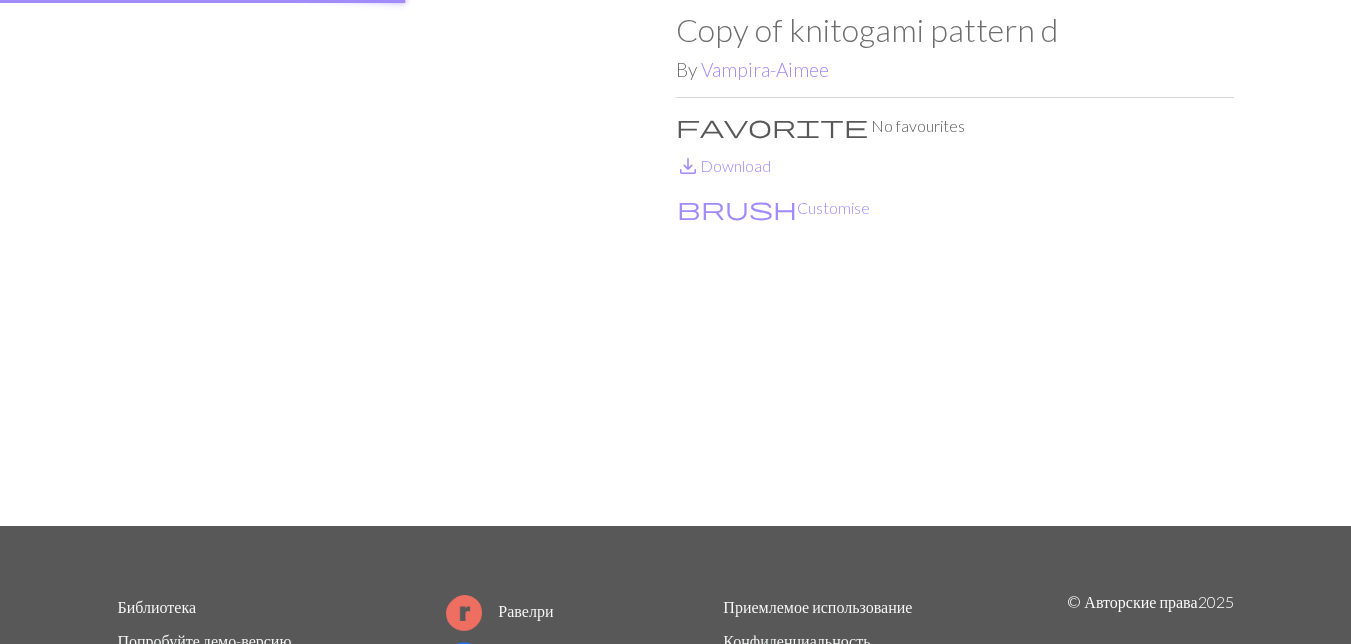 scroll, scrollTop: 0, scrollLeft: 0, axis: both 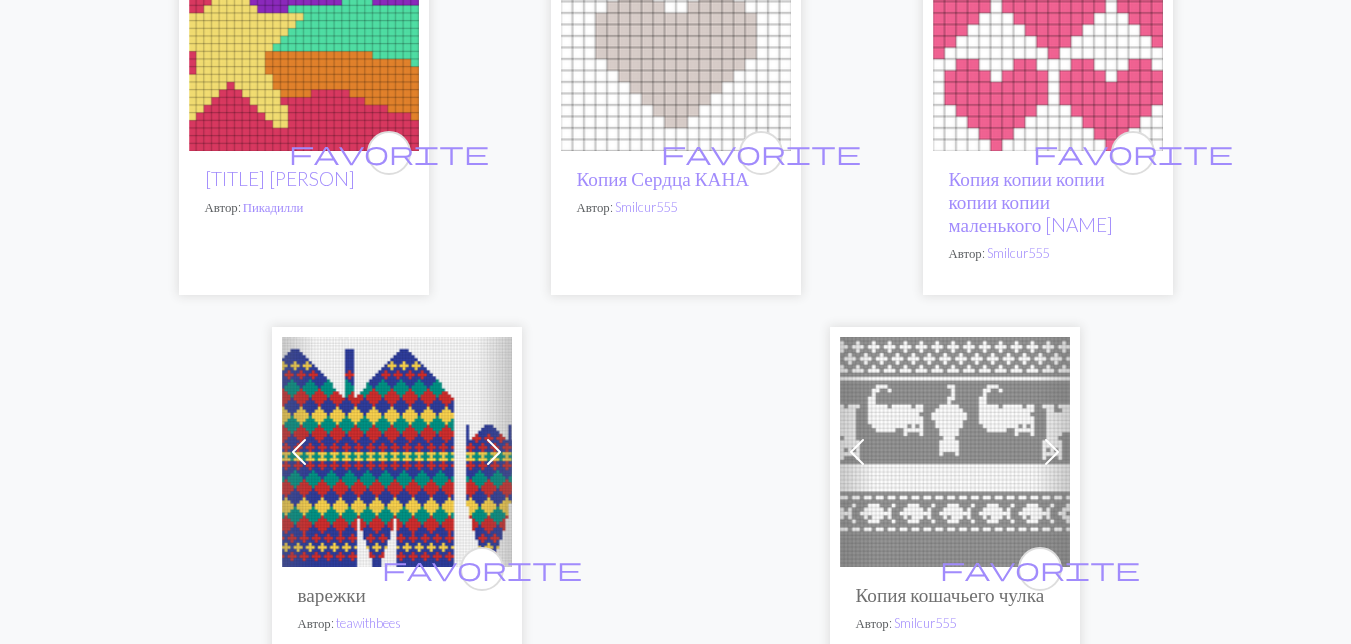 click at bounding box center (955, 452) 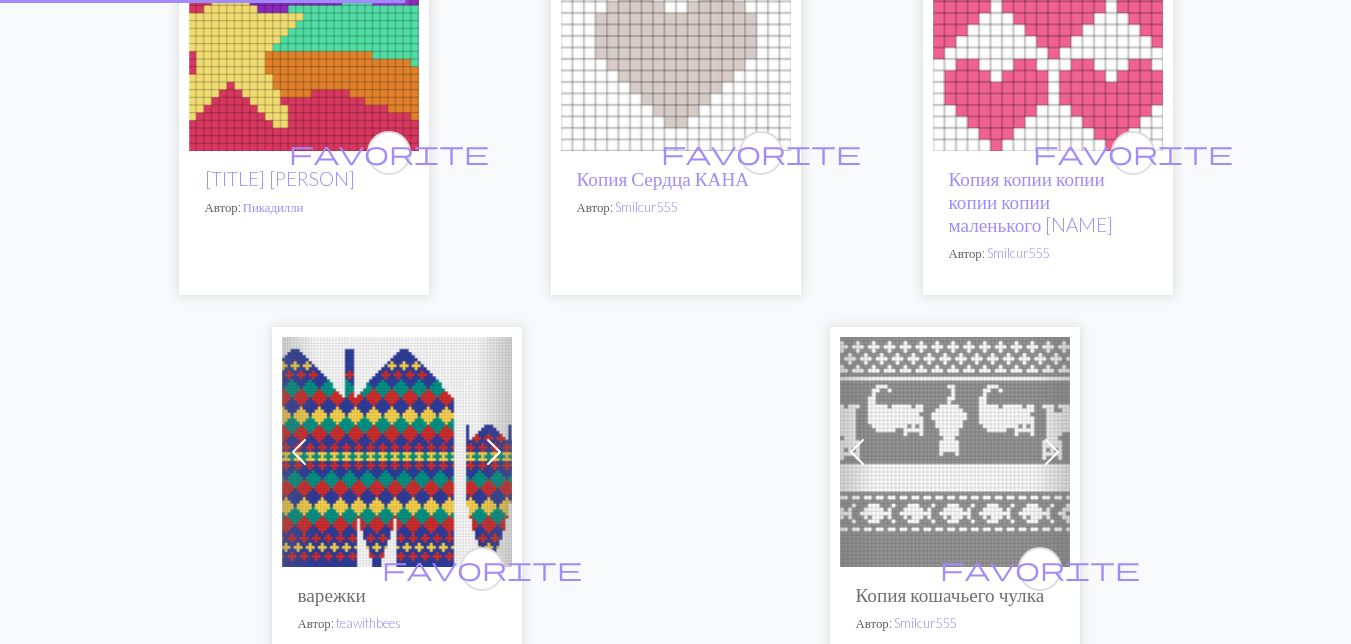 scroll, scrollTop: 0, scrollLeft: 0, axis: both 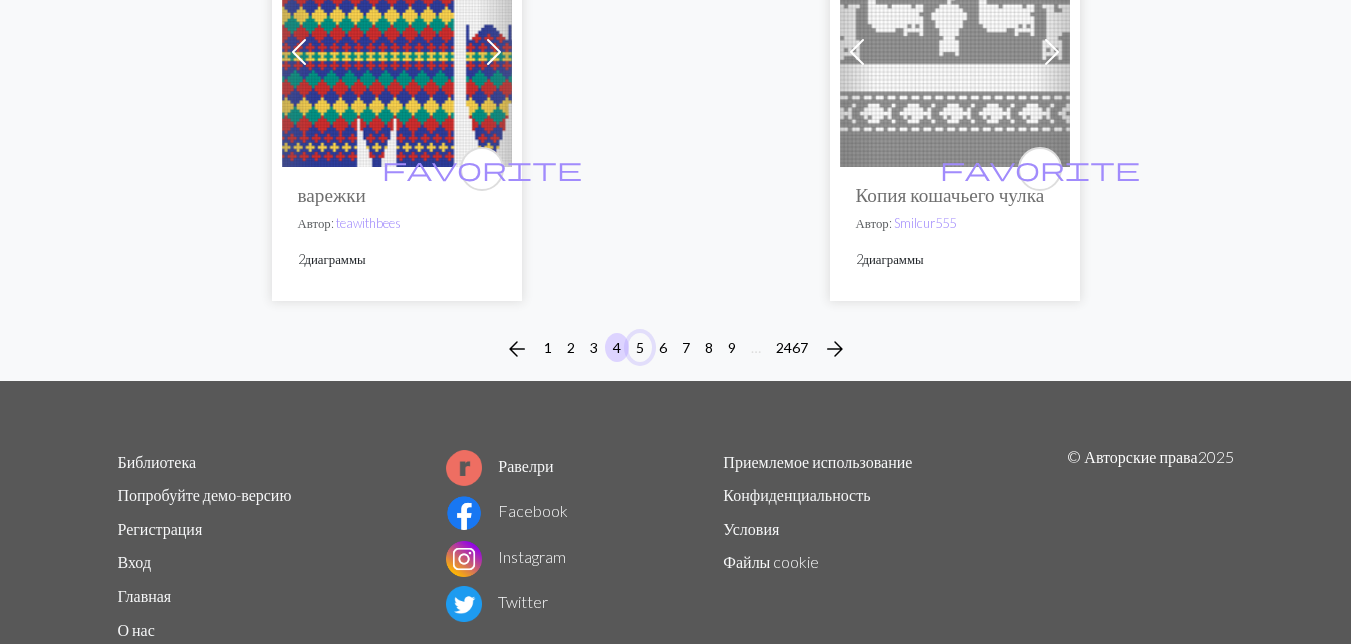 click on "5" at bounding box center [640, 347] 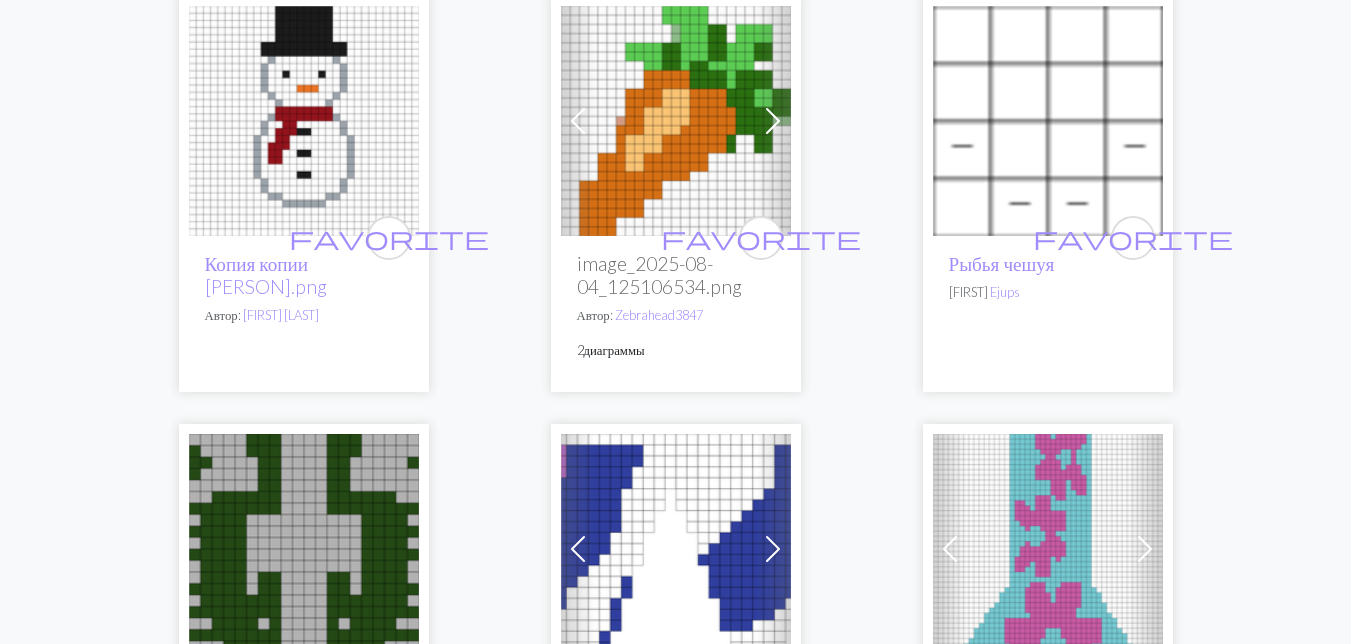 scroll, scrollTop: 1400, scrollLeft: 0, axis: vertical 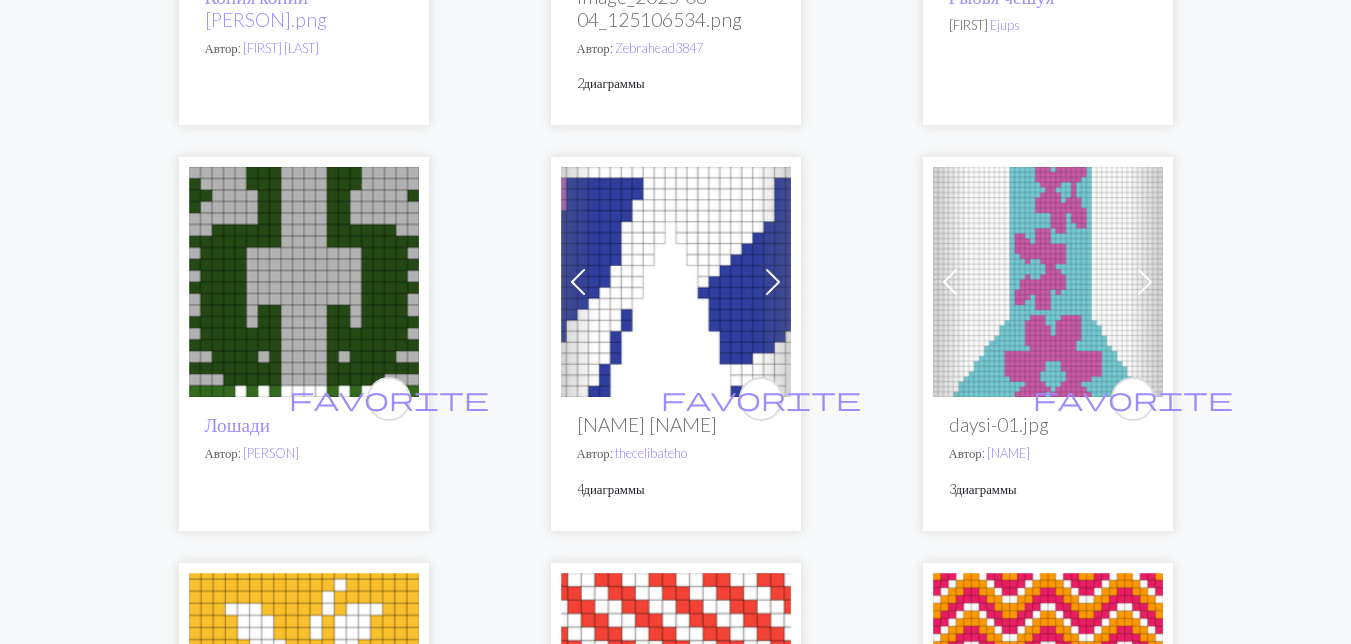 click at bounding box center (304, 282) 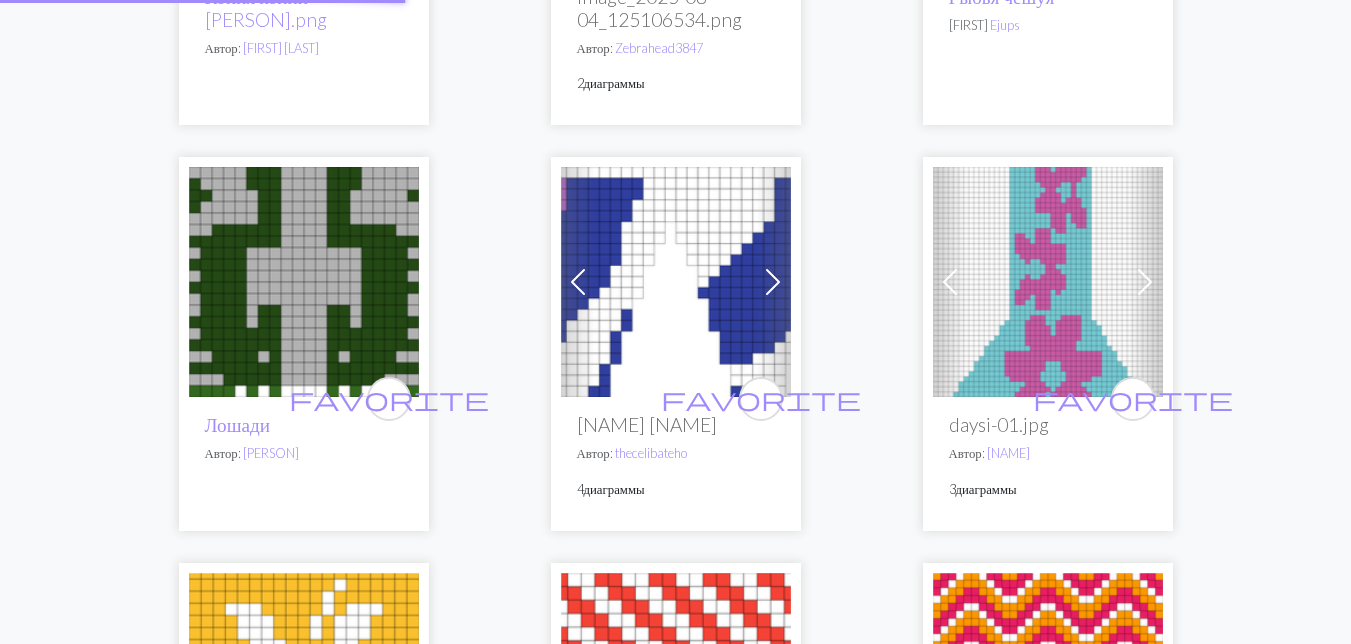 scroll, scrollTop: 0, scrollLeft: 0, axis: both 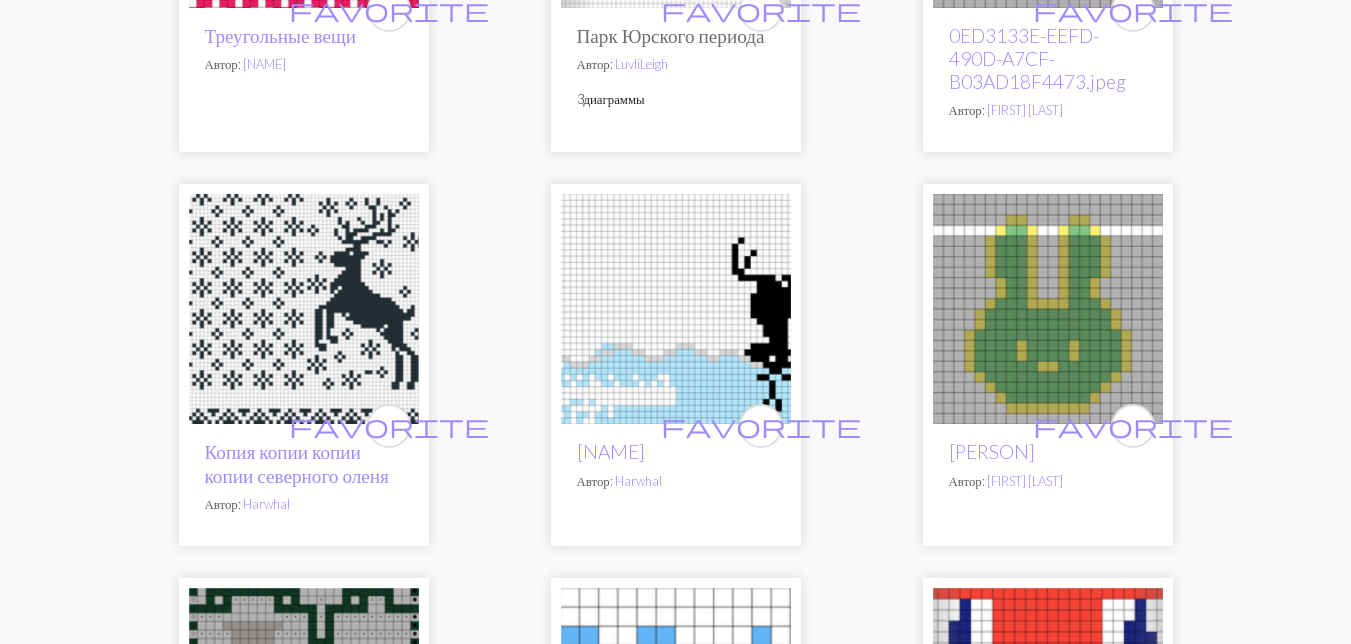 click at bounding box center (304, 309) 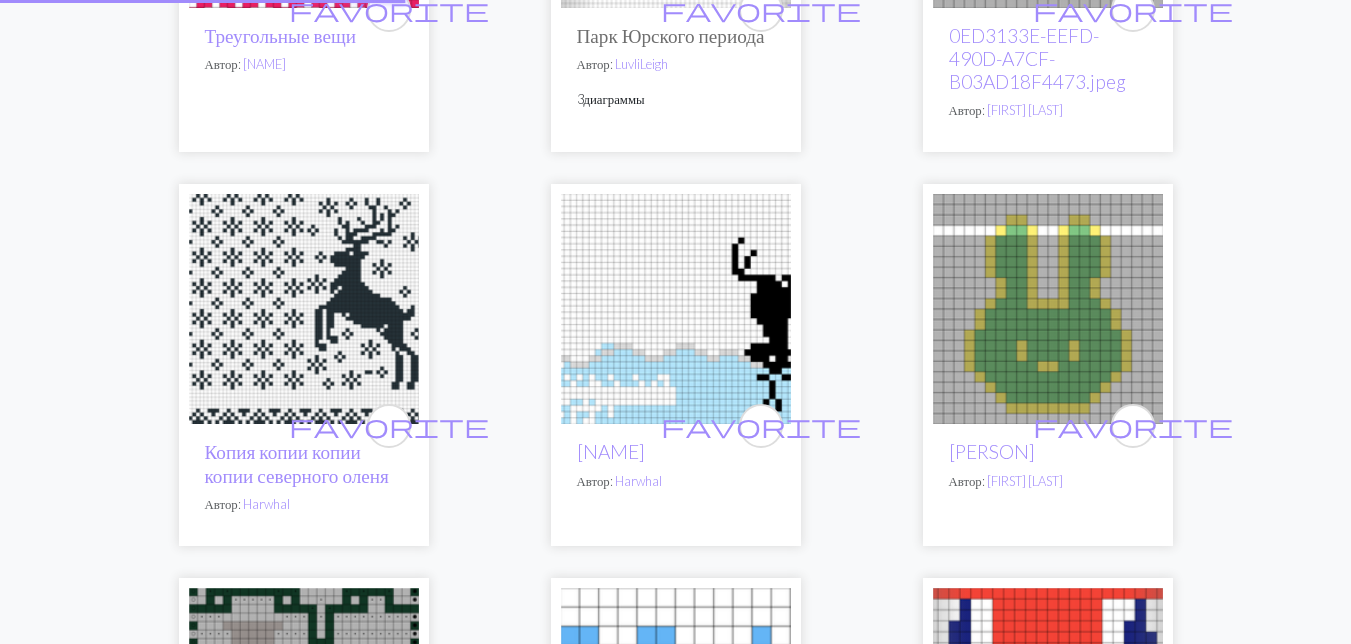 scroll, scrollTop: 0, scrollLeft: 0, axis: both 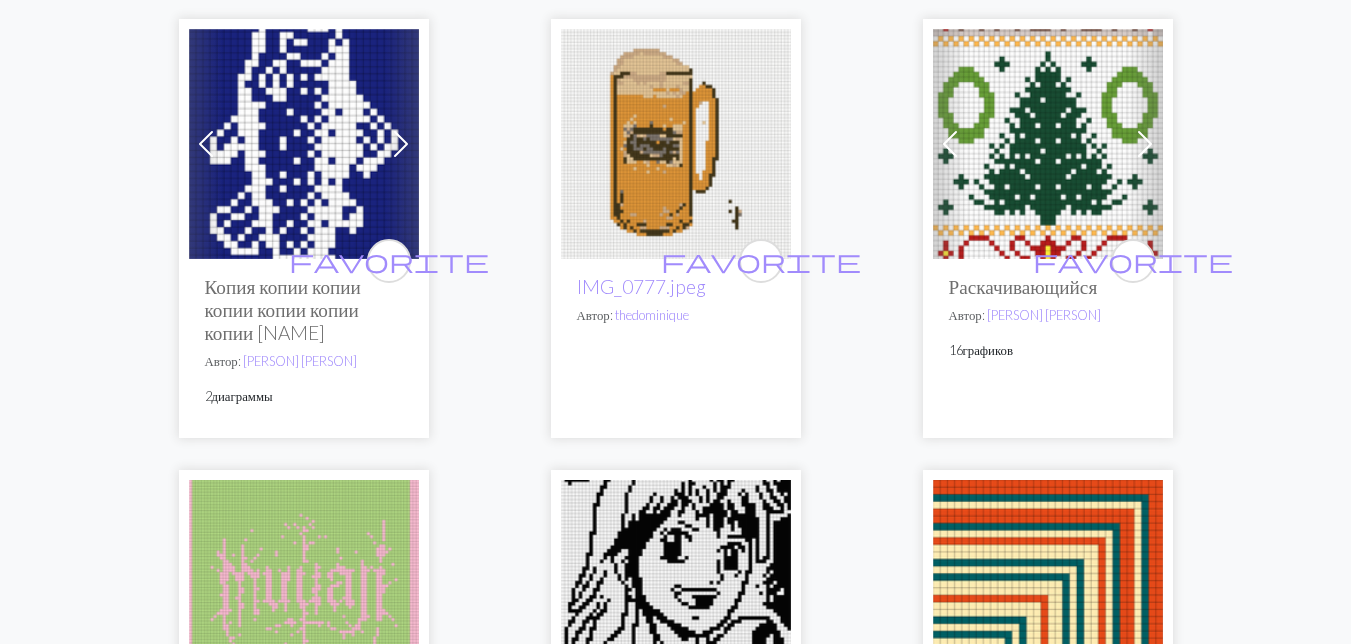 click at bounding box center [1048, 144] 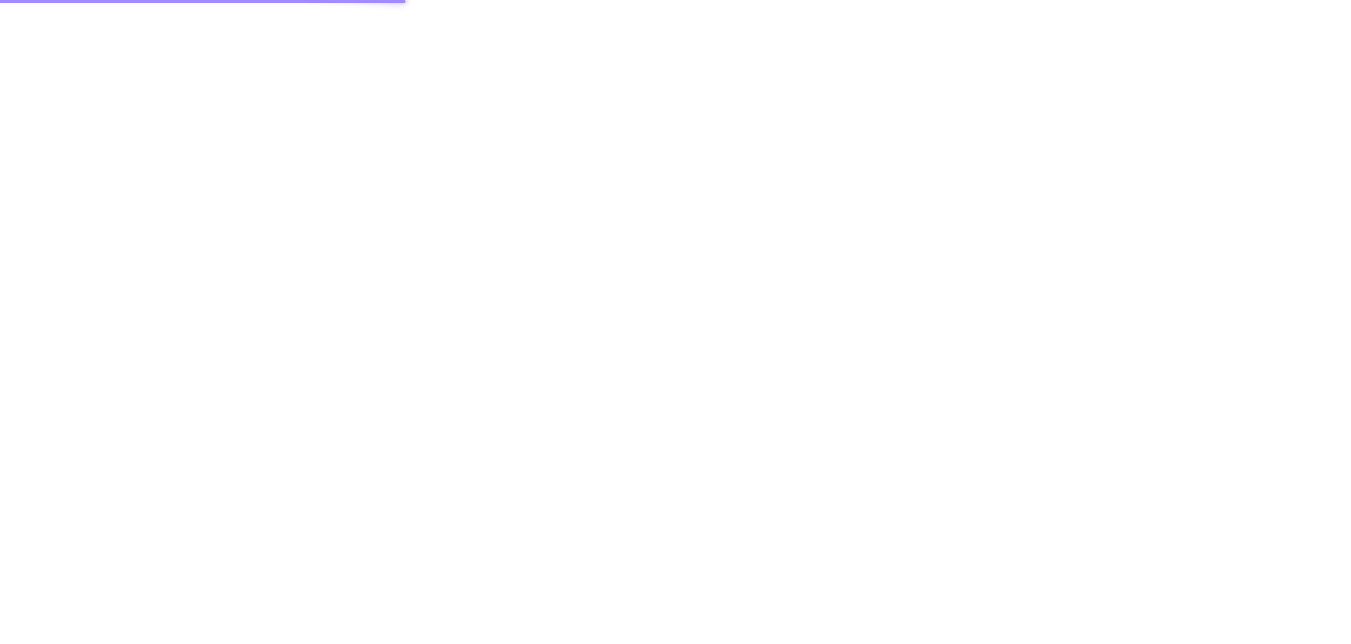 scroll, scrollTop: 0, scrollLeft: 0, axis: both 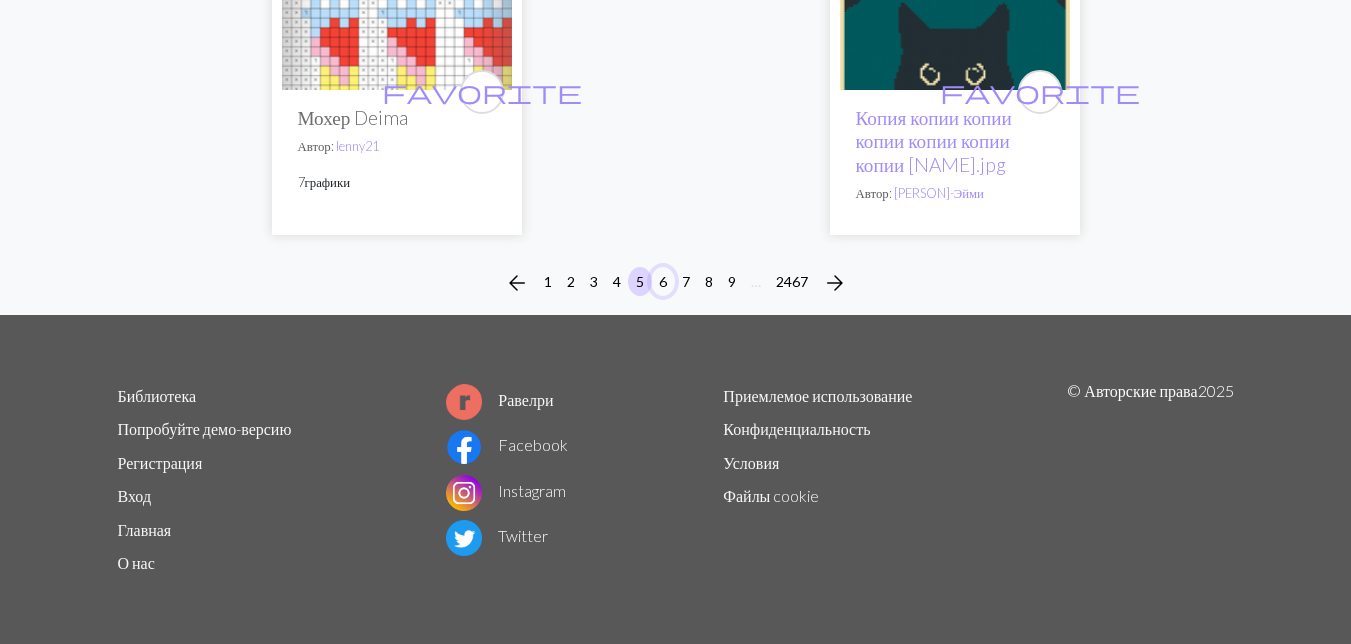 click on "6" at bounding box center (663, 281) 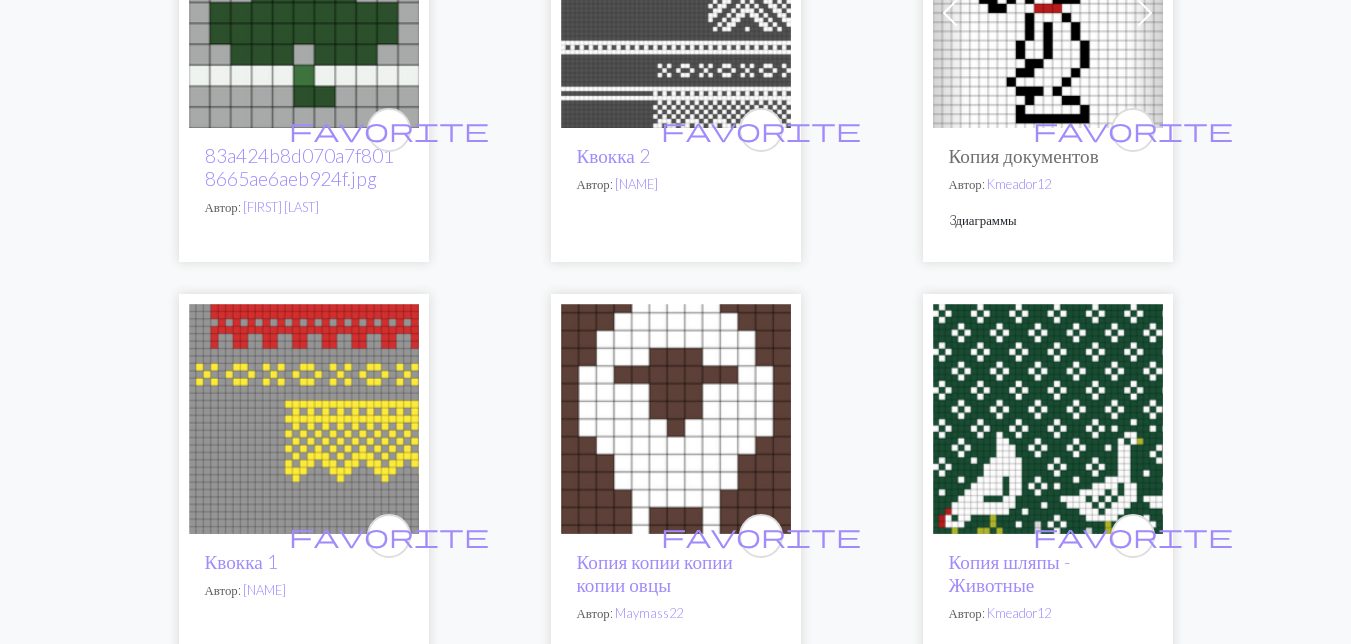 scroll, scrollTop: 5400, scrollLeft: 0, axis: vertical 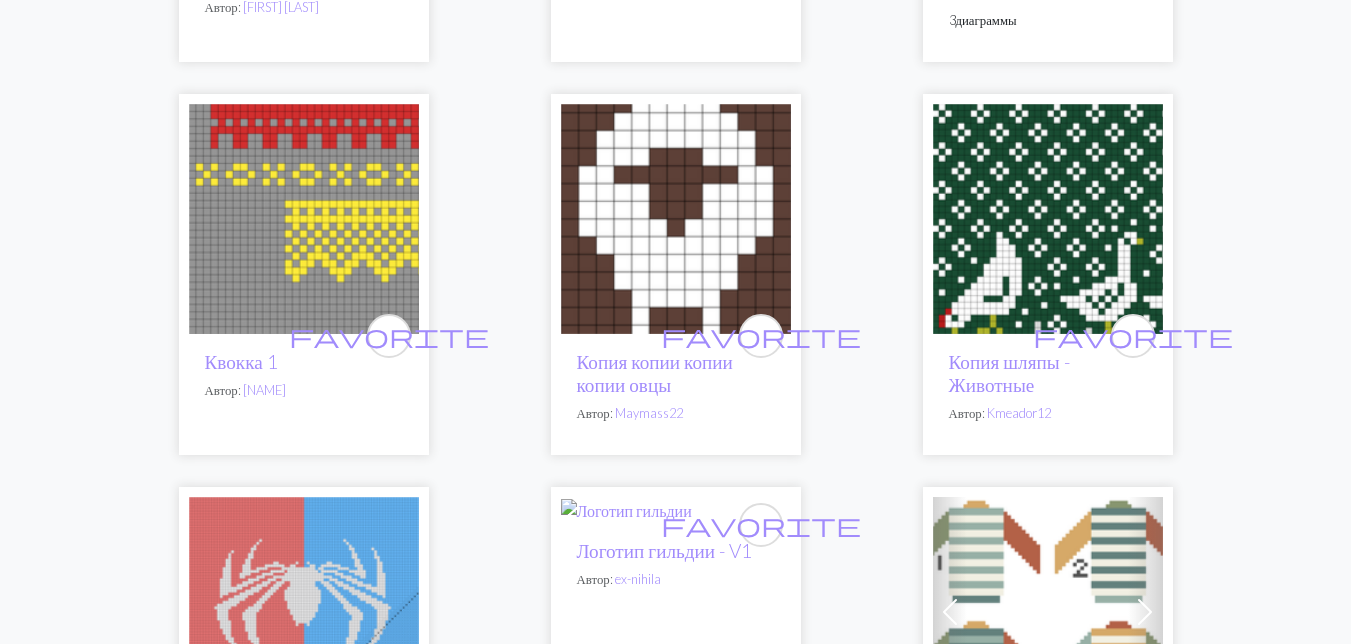 click at bounding box center (1048, 219) 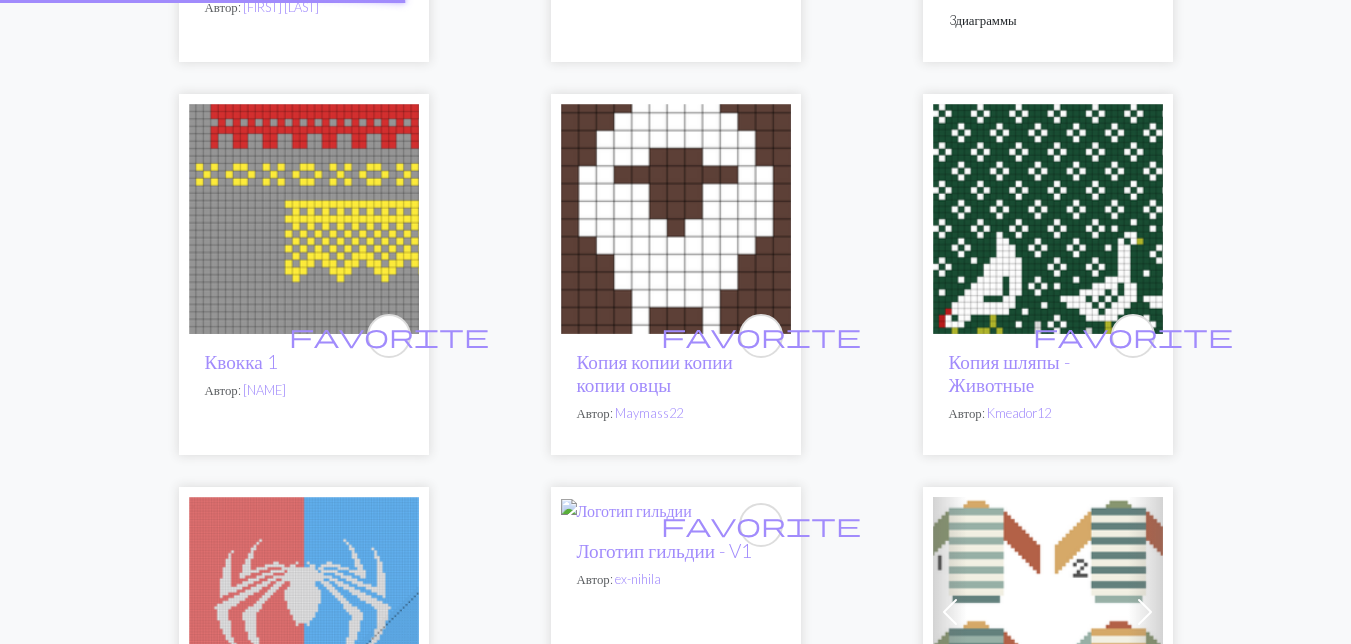 scroll, scrollTop: 0, scrollLeft: 0, axis: both 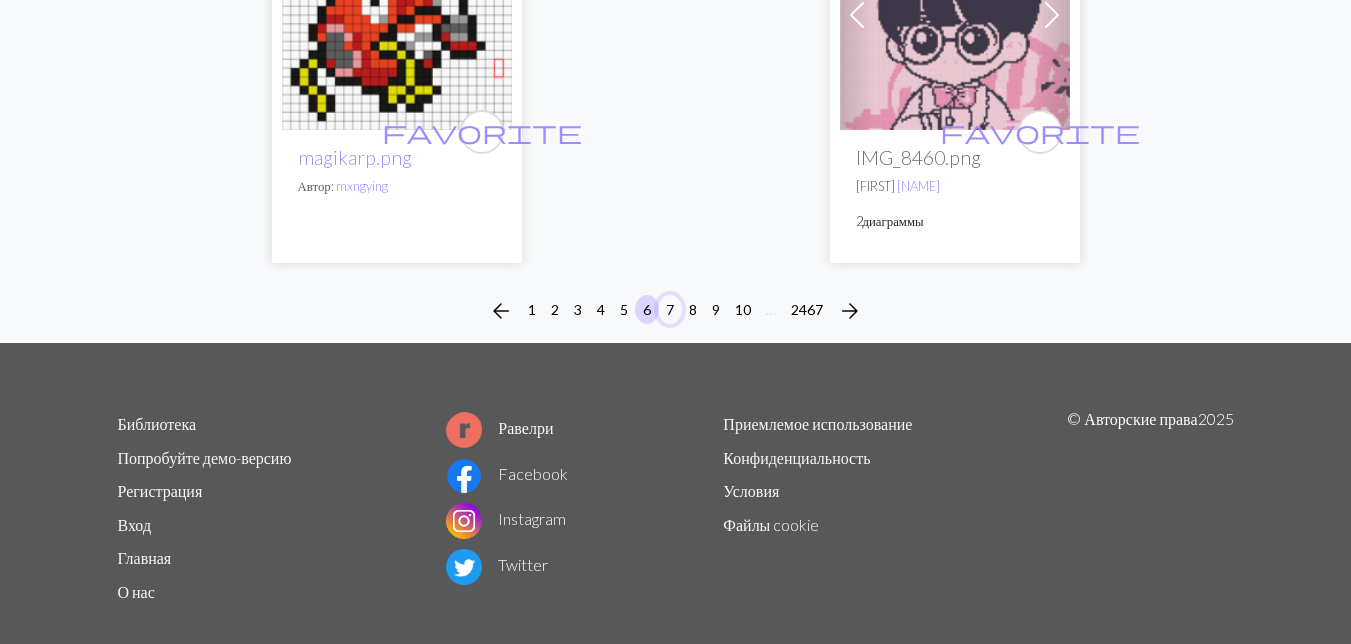click on "7" at bounding box center [670, 309] 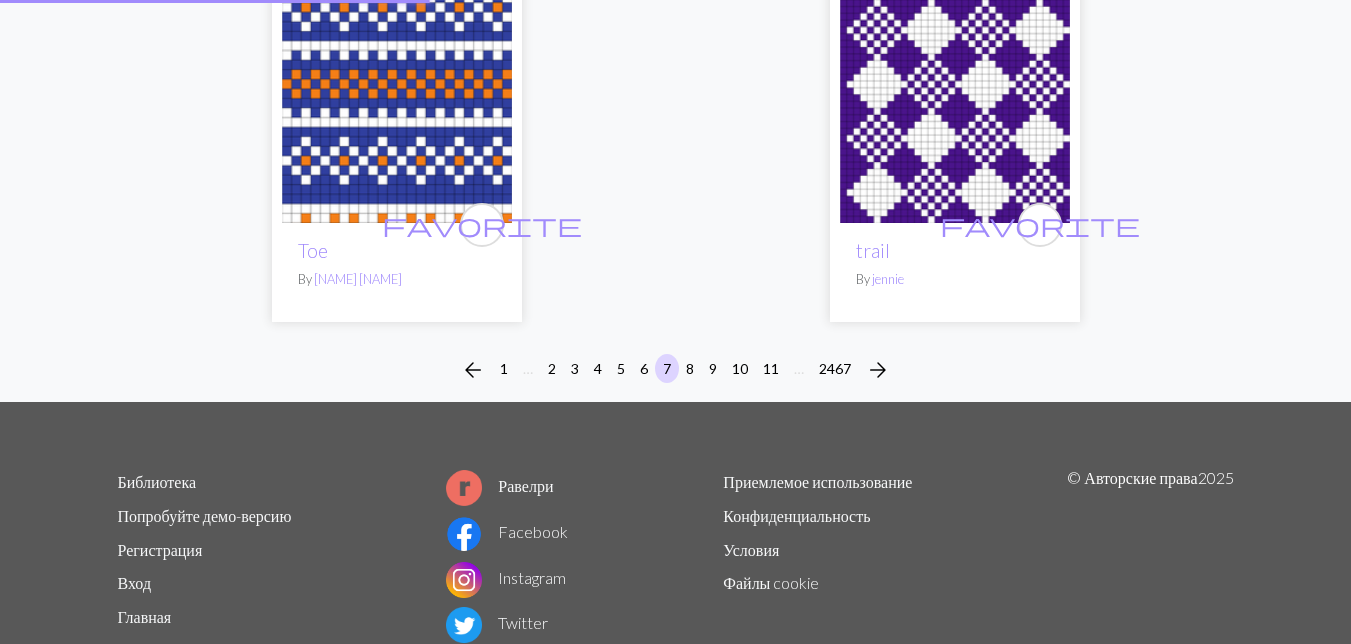 scroll, scrollTop: 0, scrollLeft: 0, axis: both 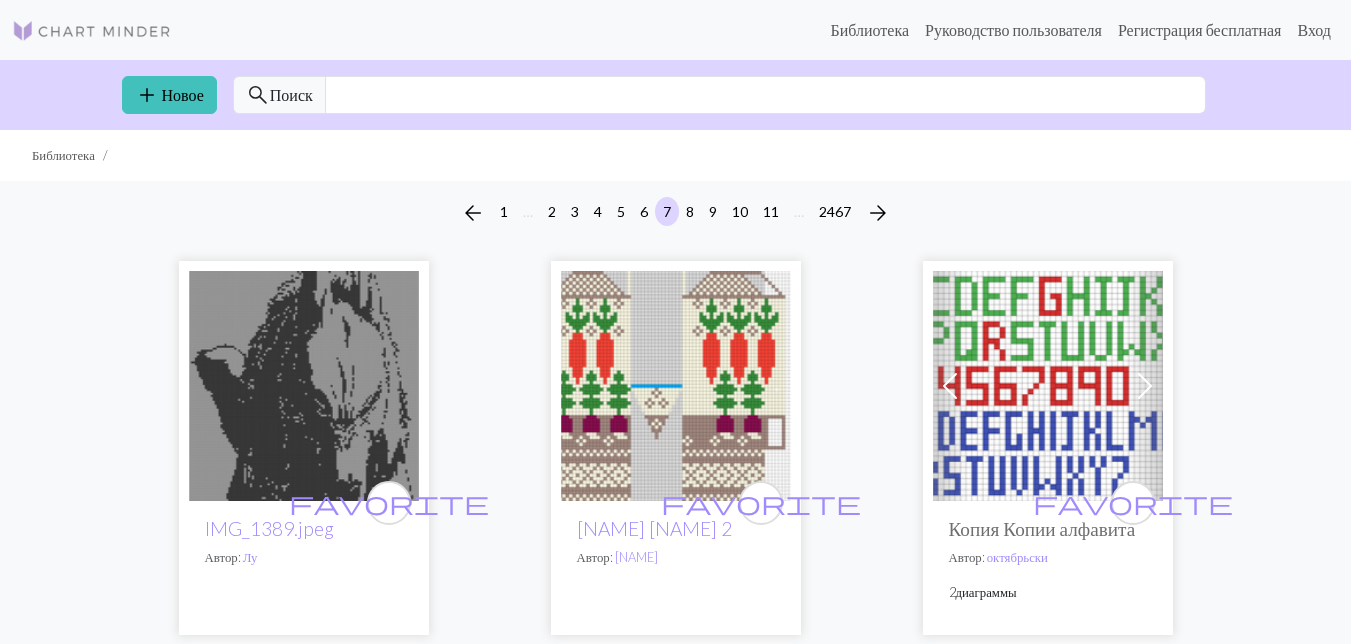 click at bounding box center (676, 386) 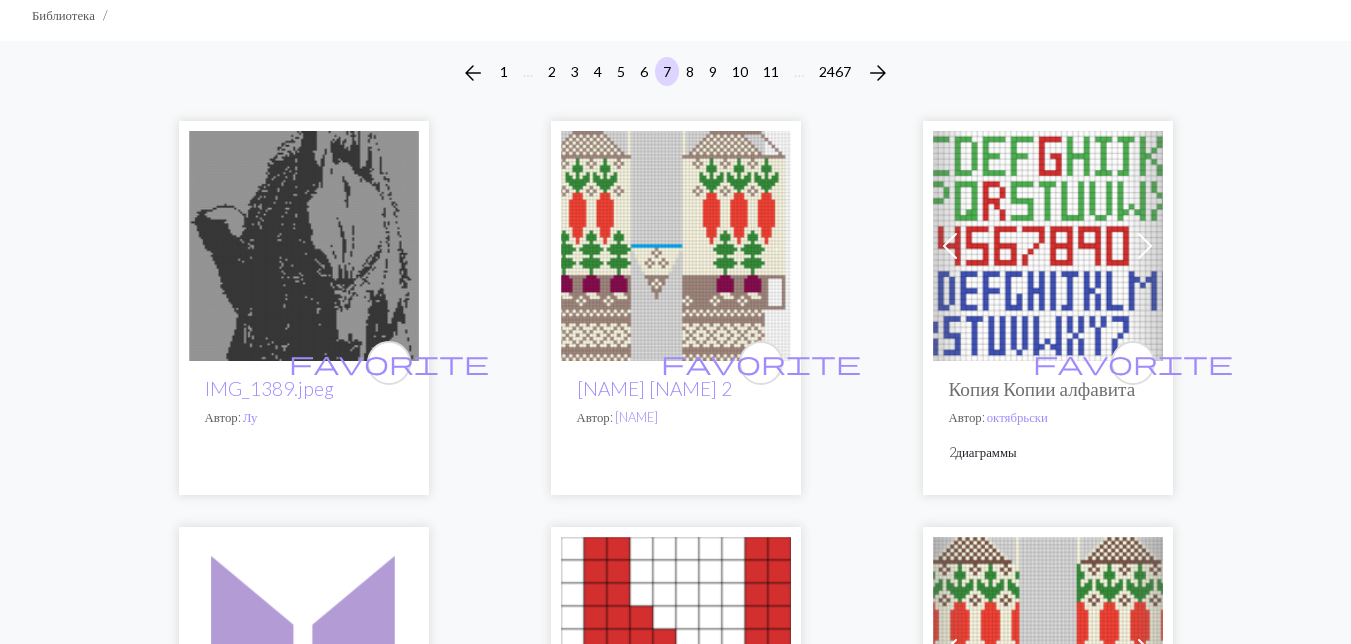 scroll, scrollTop: 500, scrollLeft: 0, axis: vertical 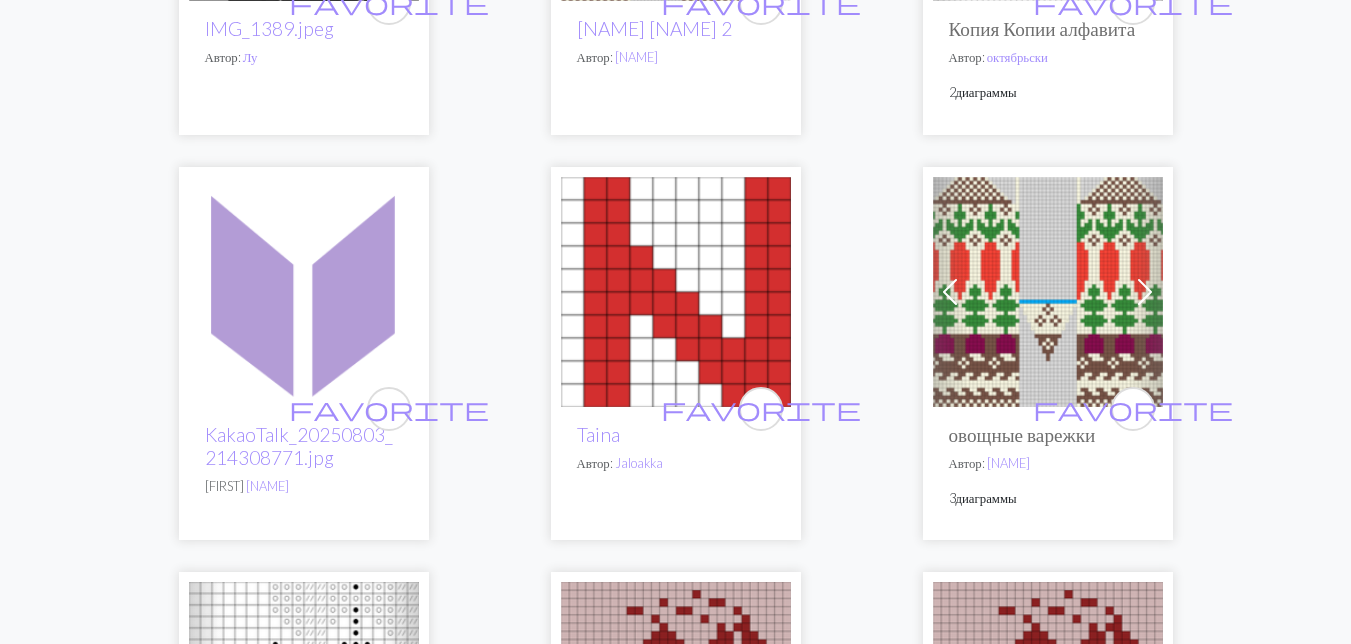 click at bounding box center [1048, 292] 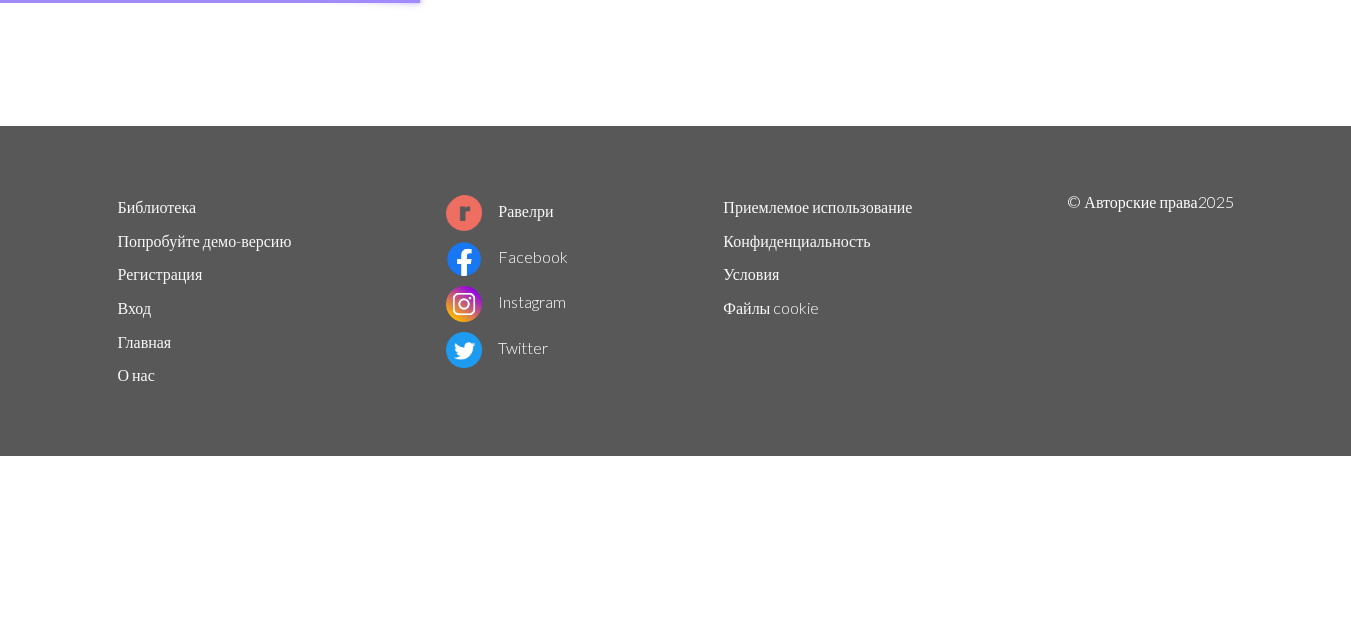 scroll, scrollTop: 0, scrollLeft: 0, axis: both 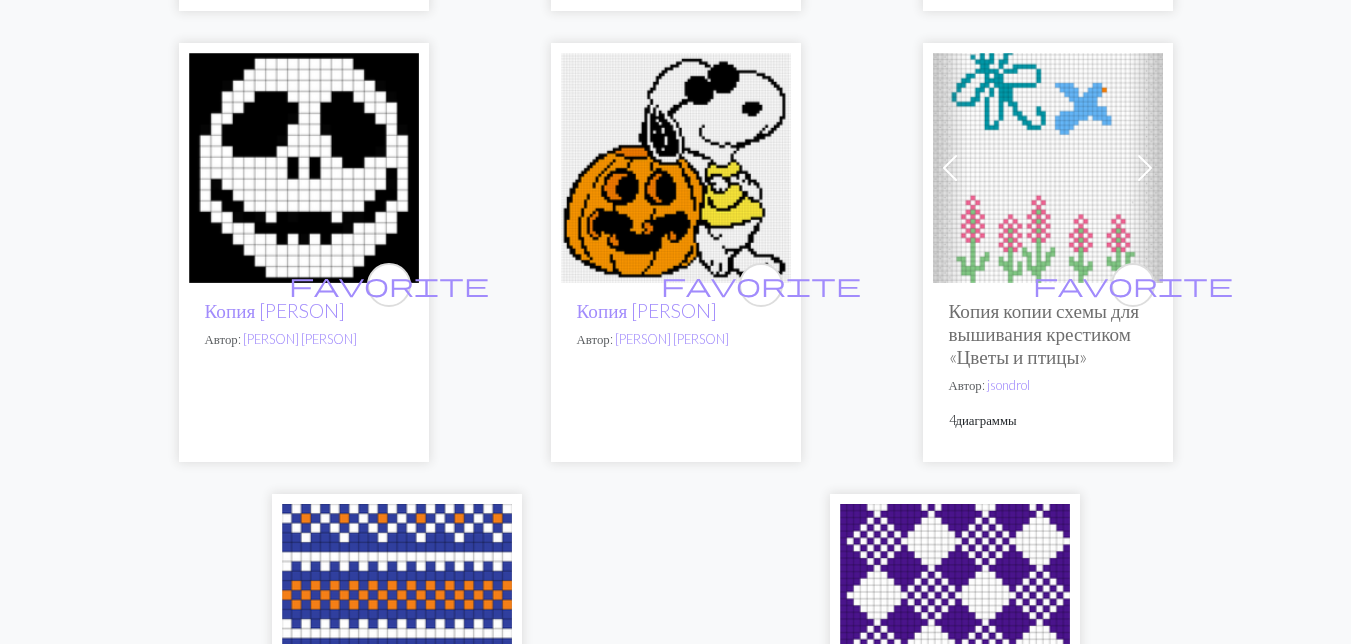 click at bounding box center (676, 168) 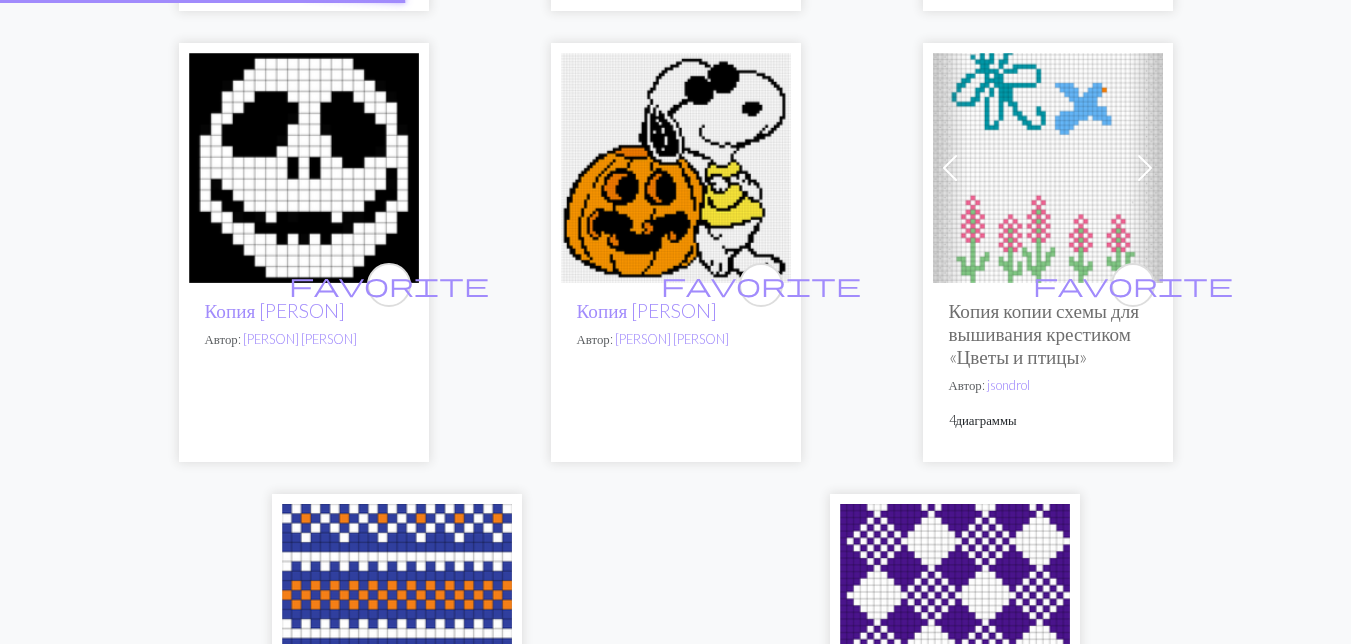 scroll, scrollTop: 0, scrollLeft: 0, axis: both 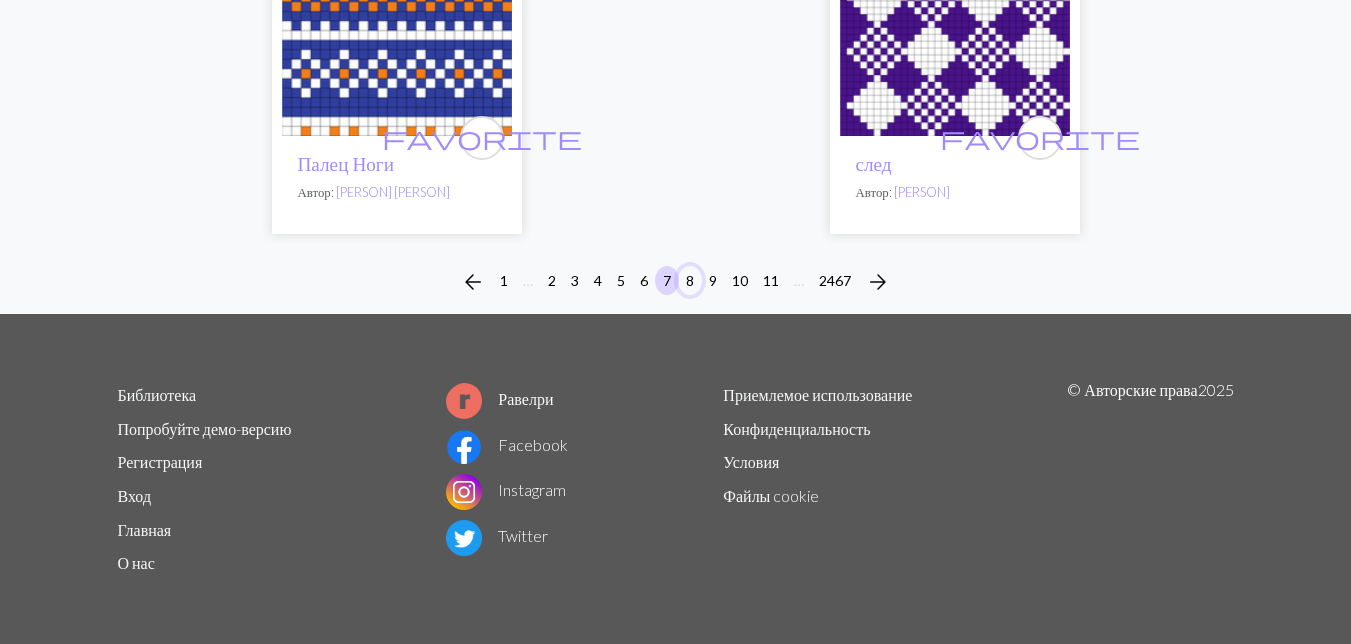 click on "8" at bounding box center (690, 280) 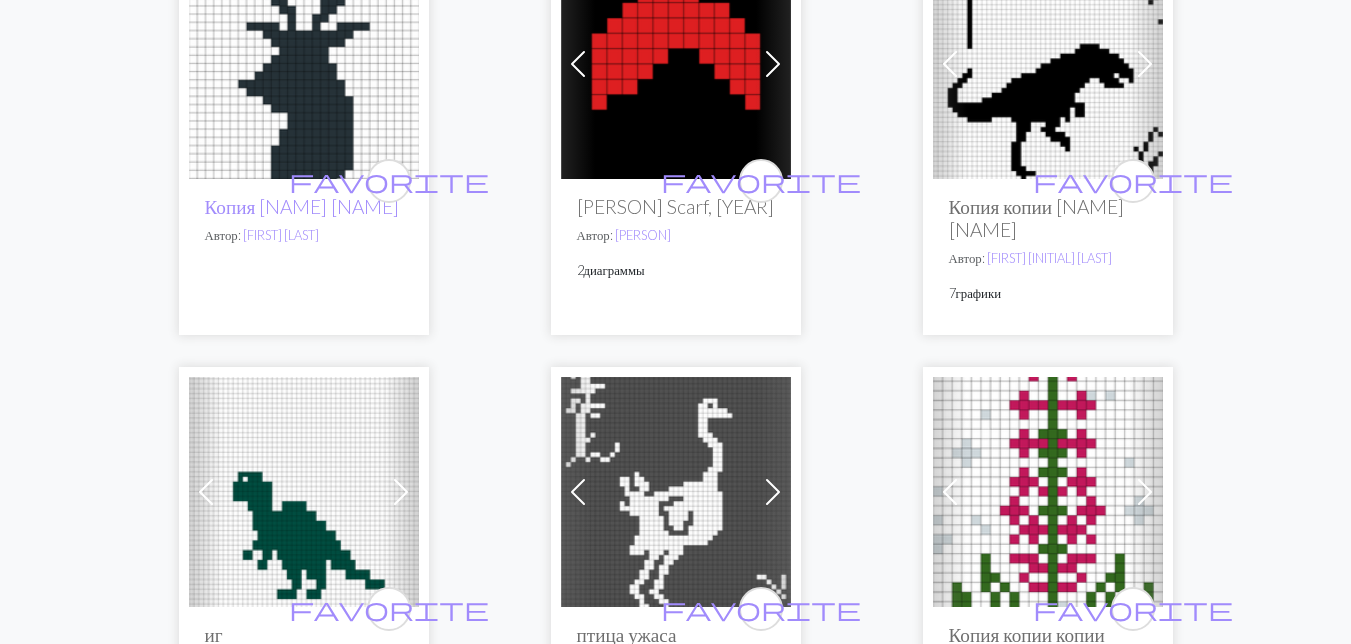 scroll, scrollTop: 1200, scrollLeft: 0, axis: vertical 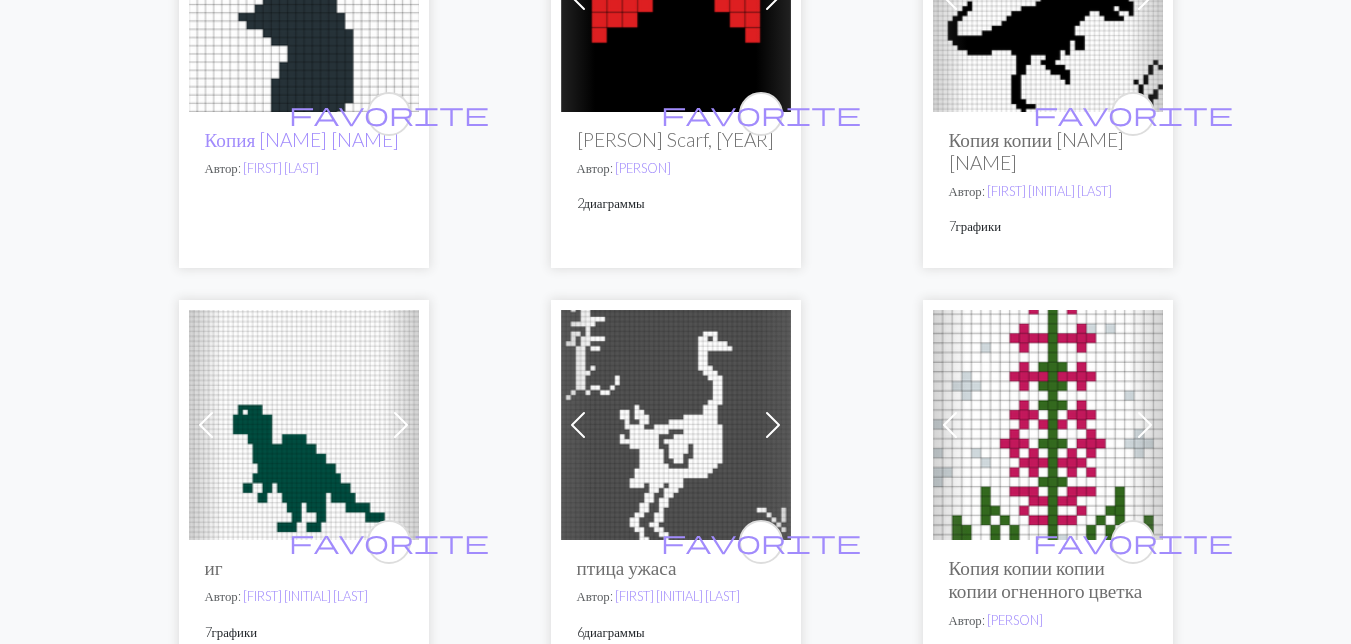 click at bounding box center [676, 425] 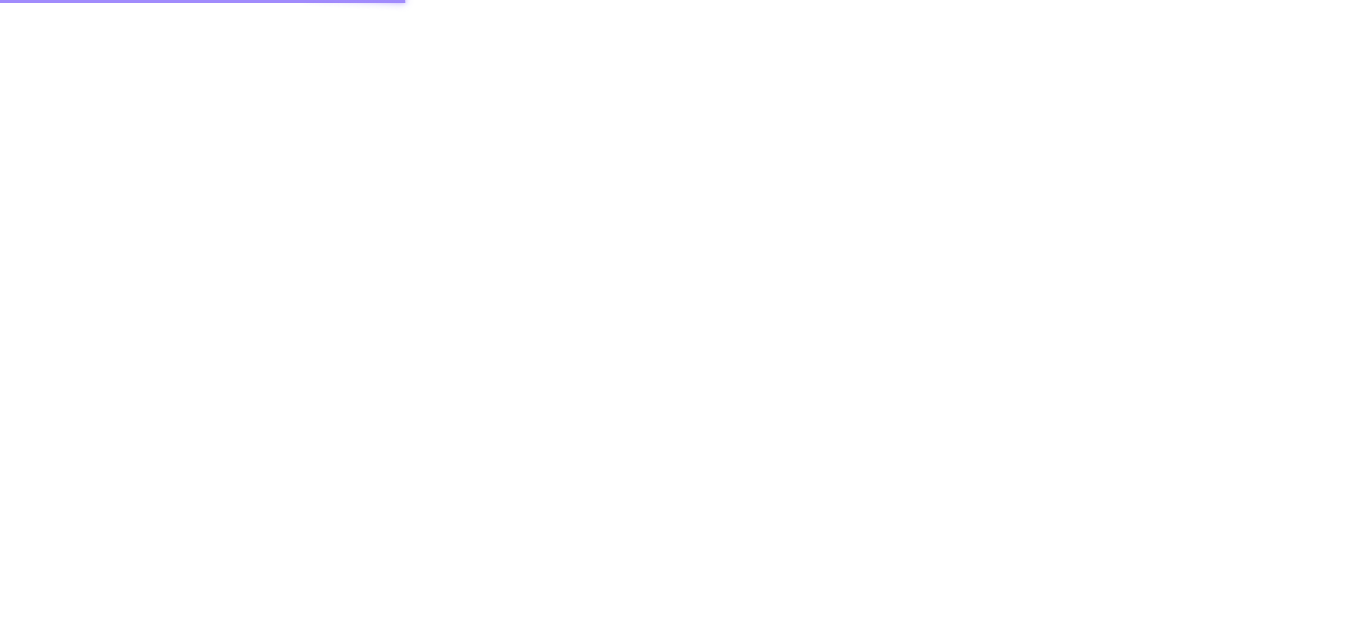 scroll, scrollTop: 0, scrollLeft: 0, axis: both 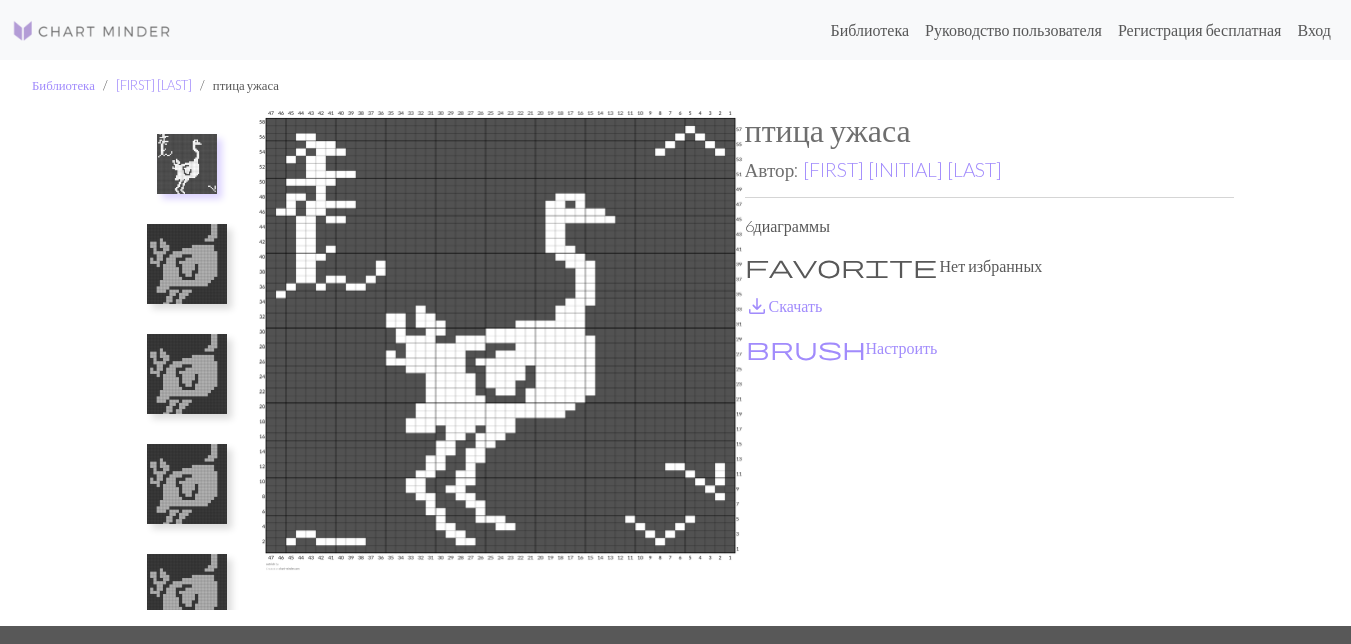 click at bounding box center (187, 264) 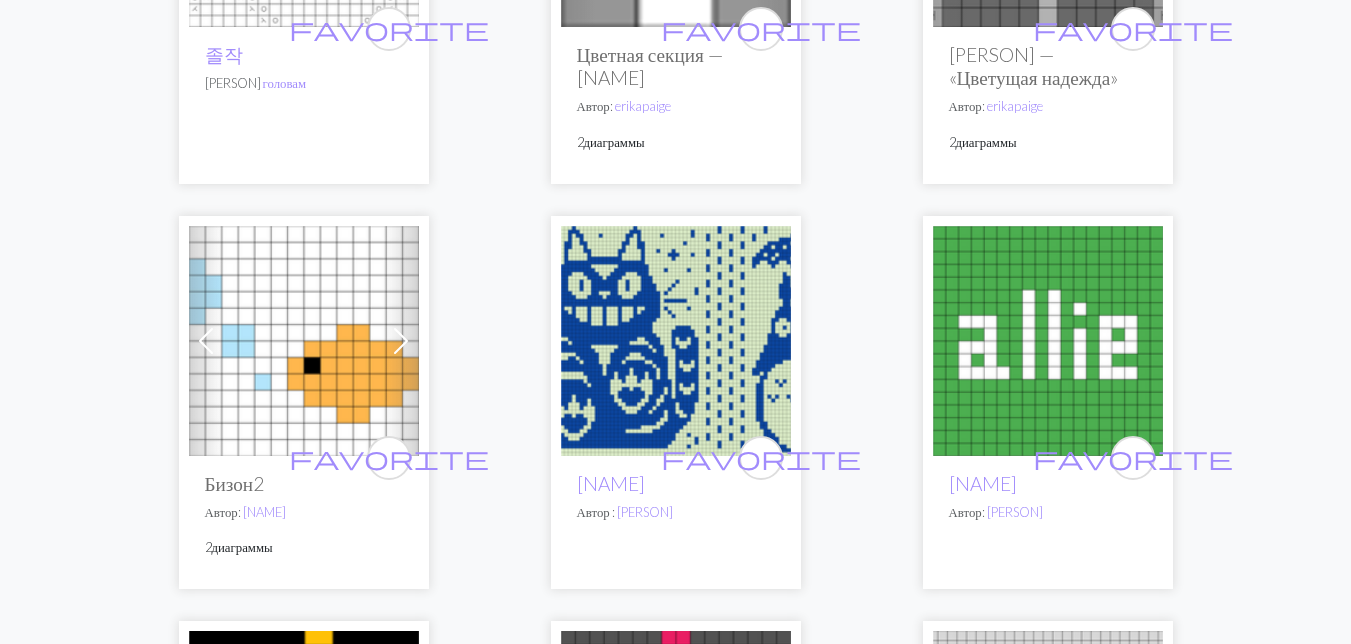 scroll, scrollTop: 6000, scrollLeft: 0, axis: vertical 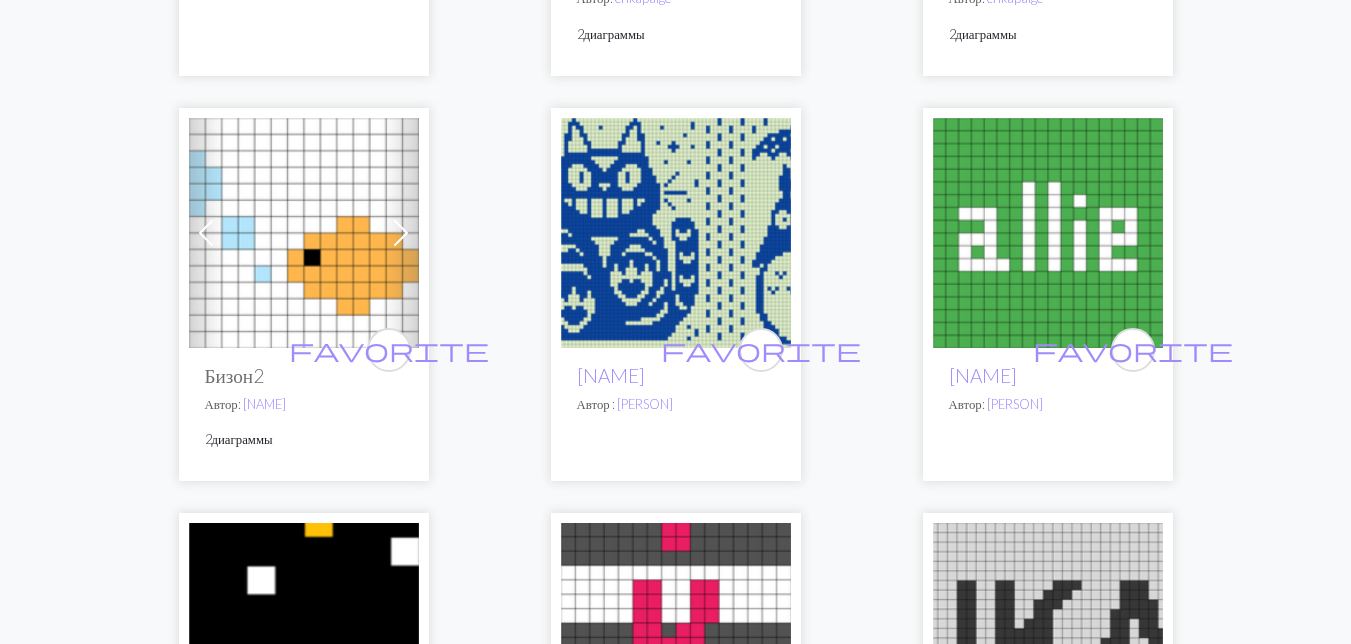 click at bounding box center [676, 233] 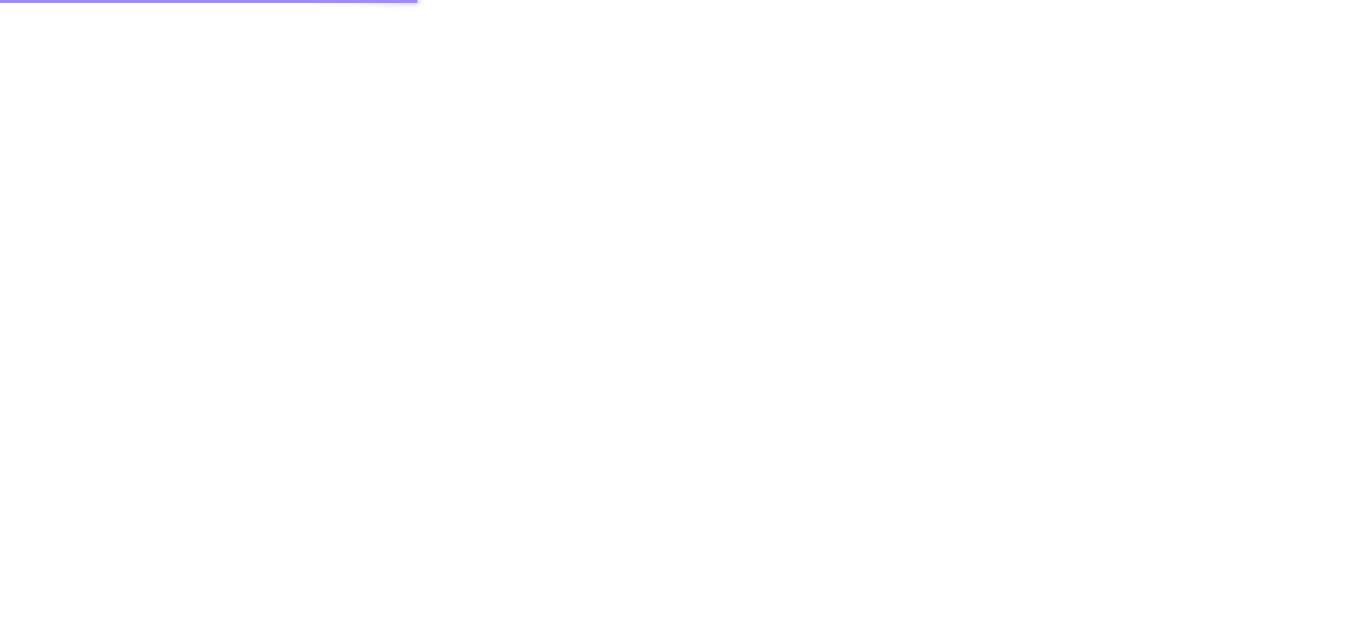 scroll, scrollTop: 0, scrollLeft: 0, axis: both 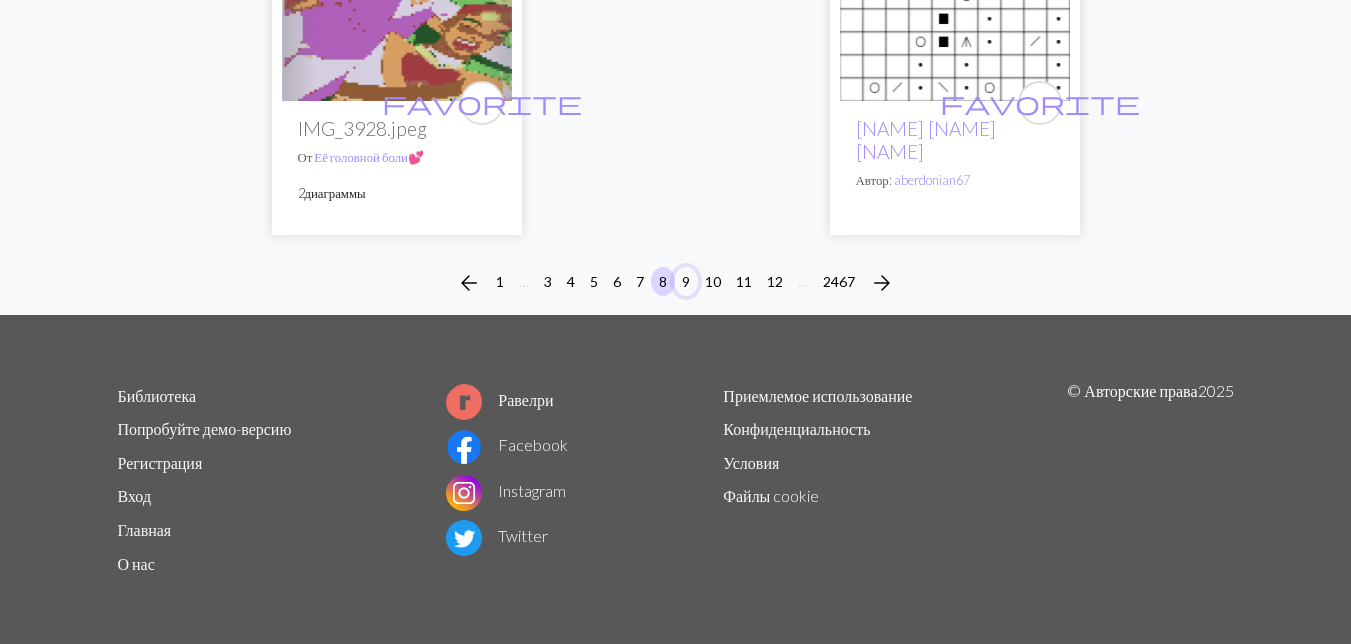 click on "9" at bounding box center [686, 281] 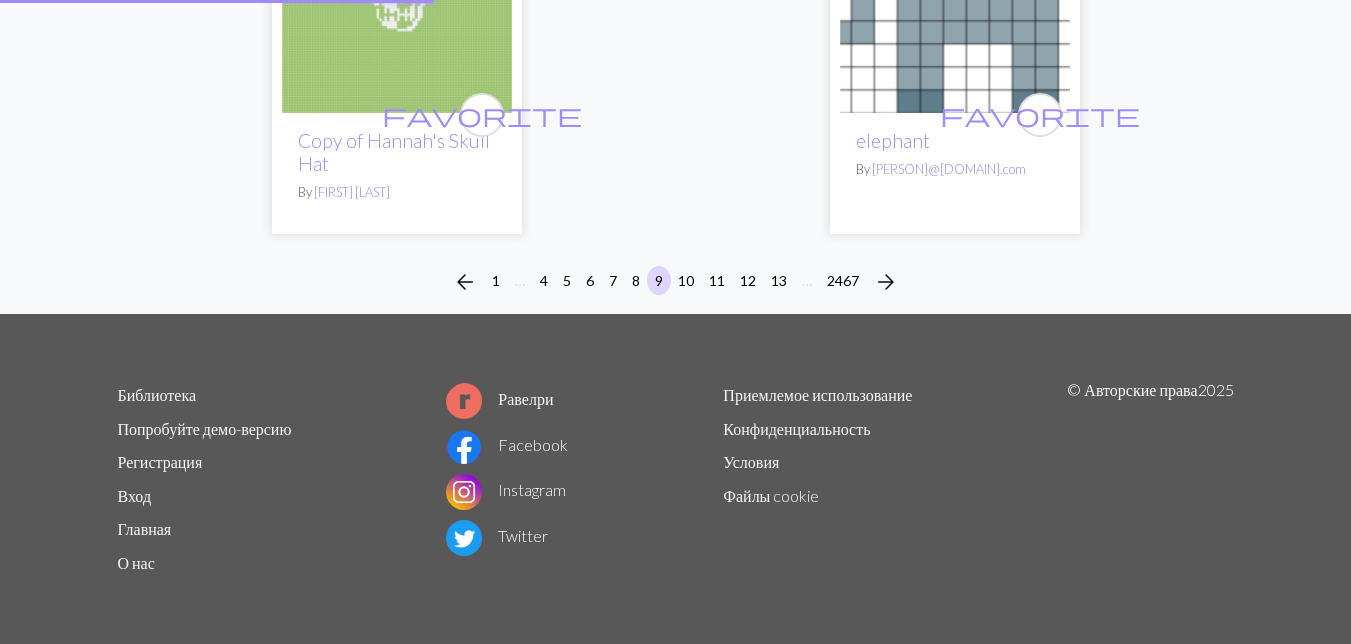 scroll, scrollTop: 0, scrollLeft: 0, axis: both 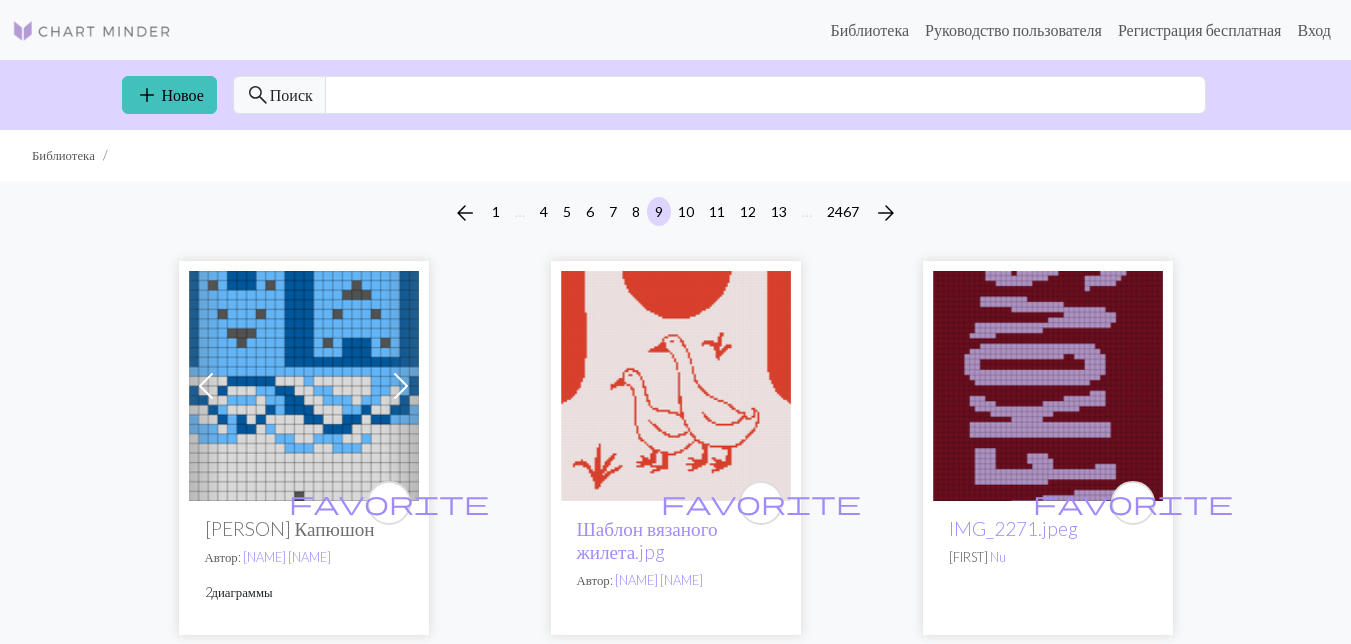 click on "Далее" at bounding box center (401, 386) 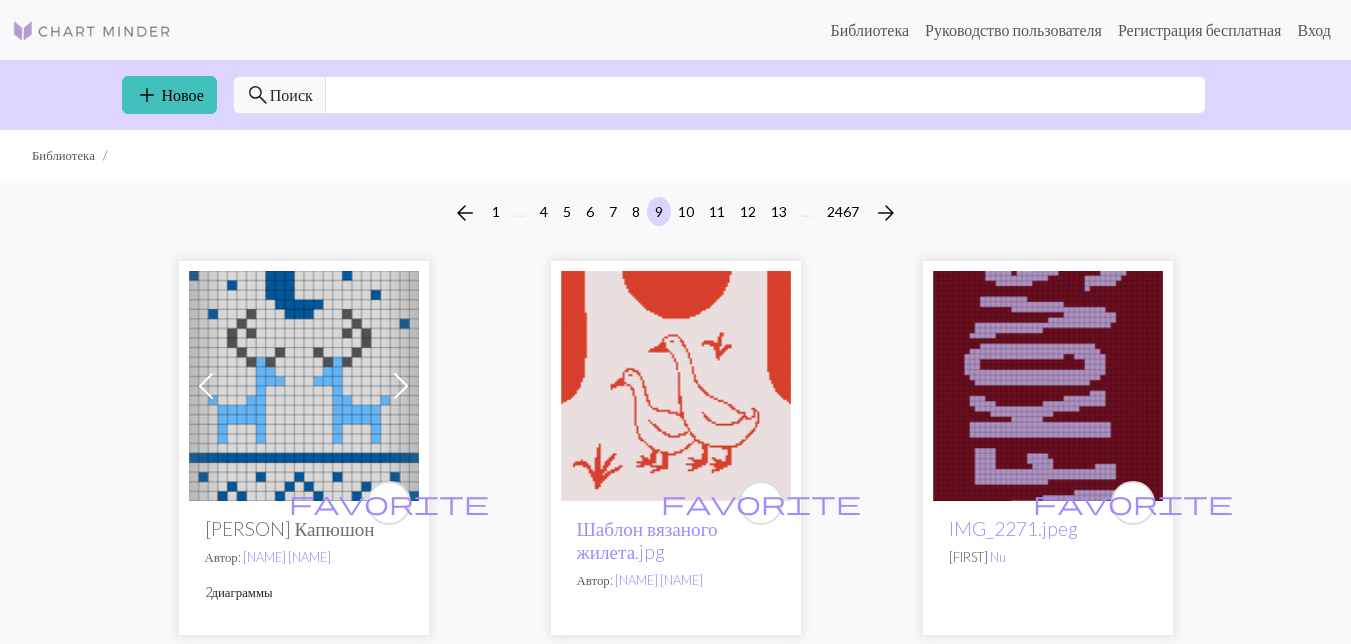 click at bounding box center (304, 386) 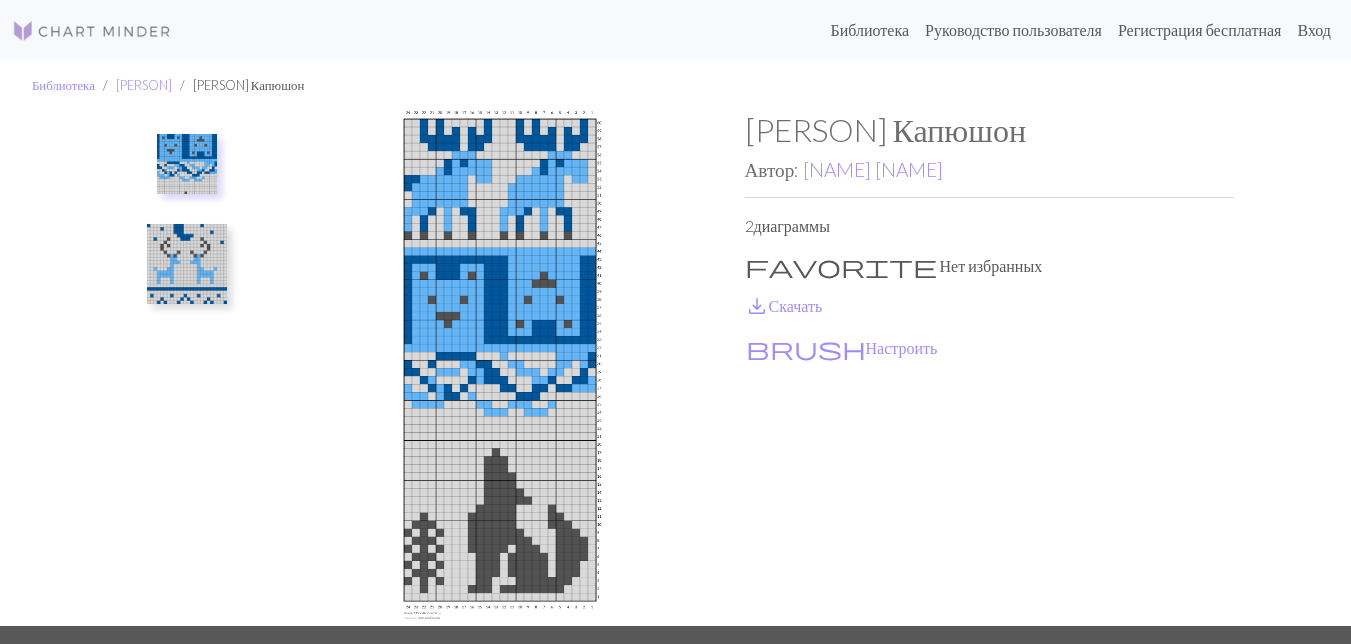 click at bounding box center [187, 264] 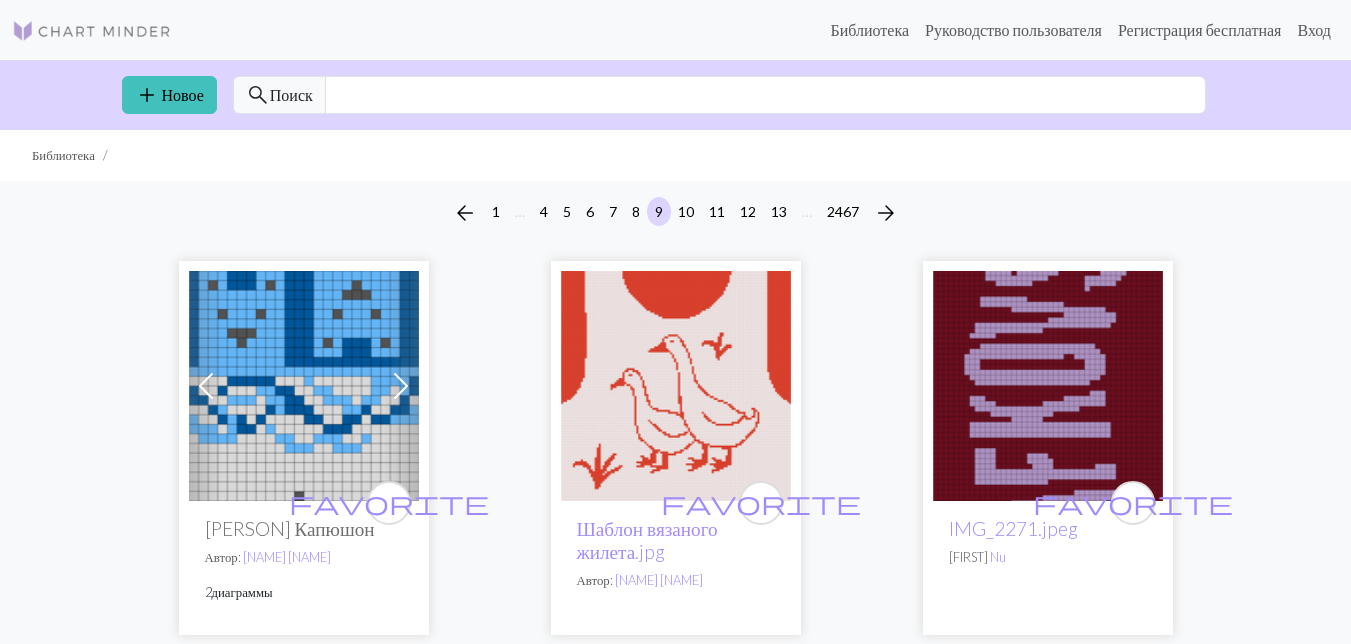 click at bounding box center (676, 386) 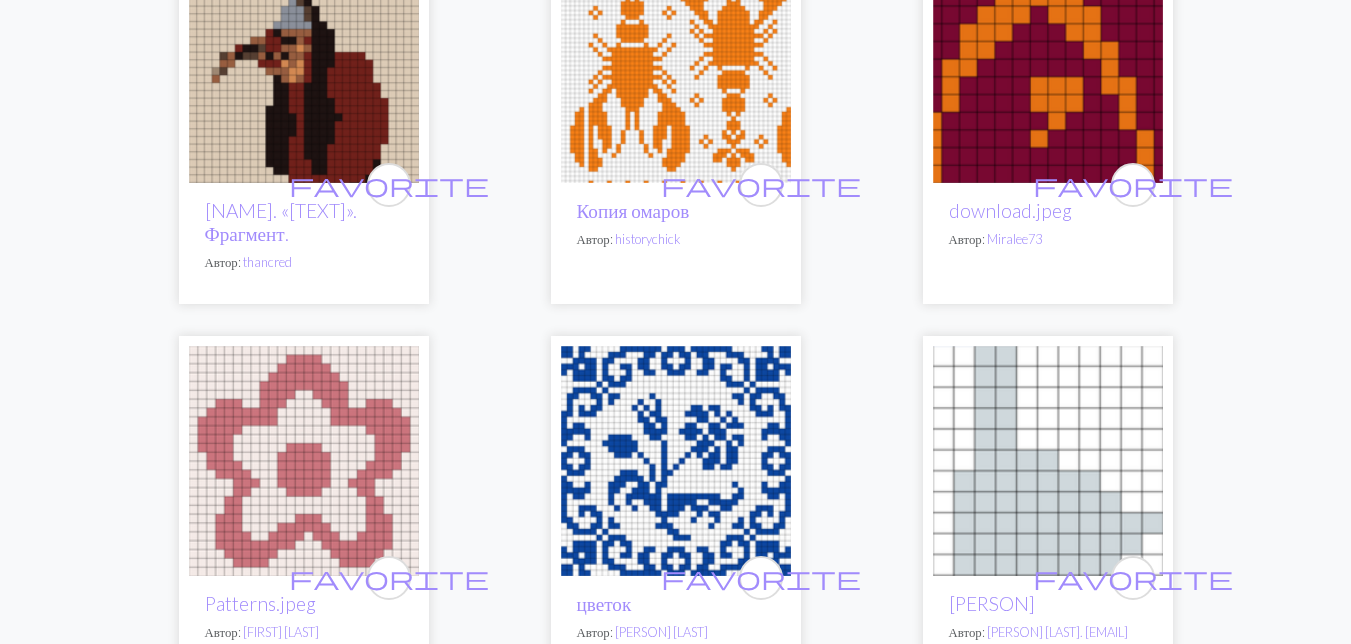 scroll, scrollTop: 5300, scrollLeft: 0, axis: vertical 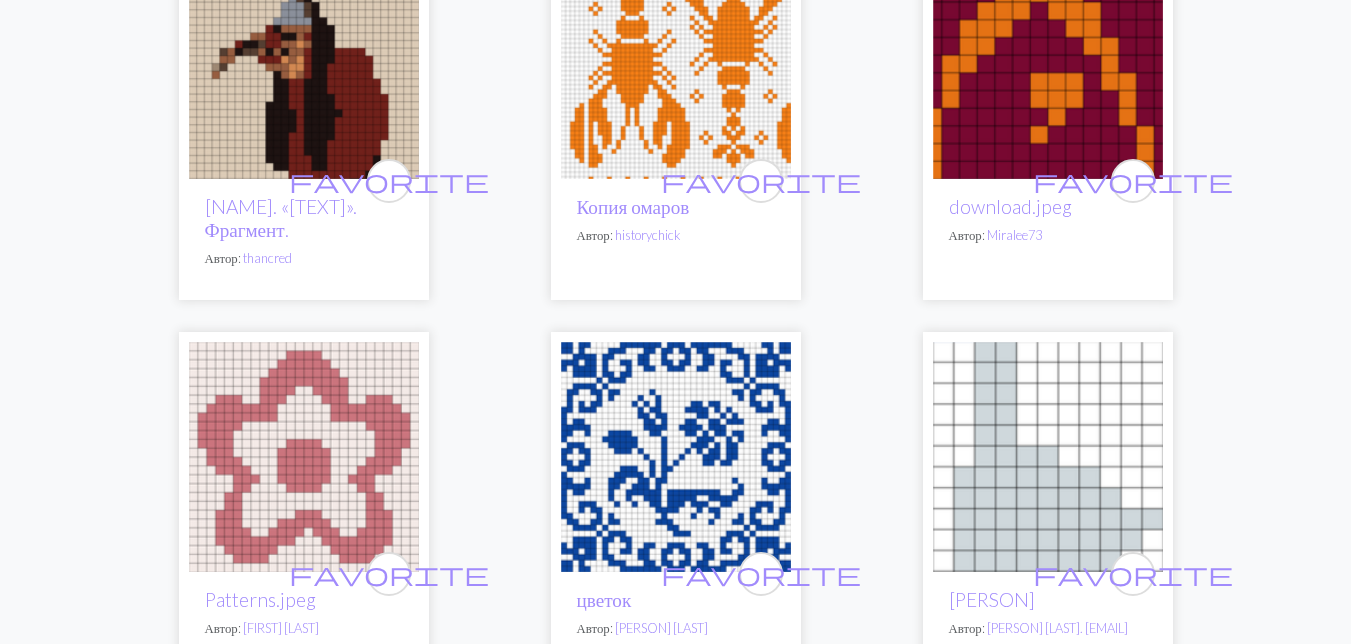 click at bounding box center (676, 64) 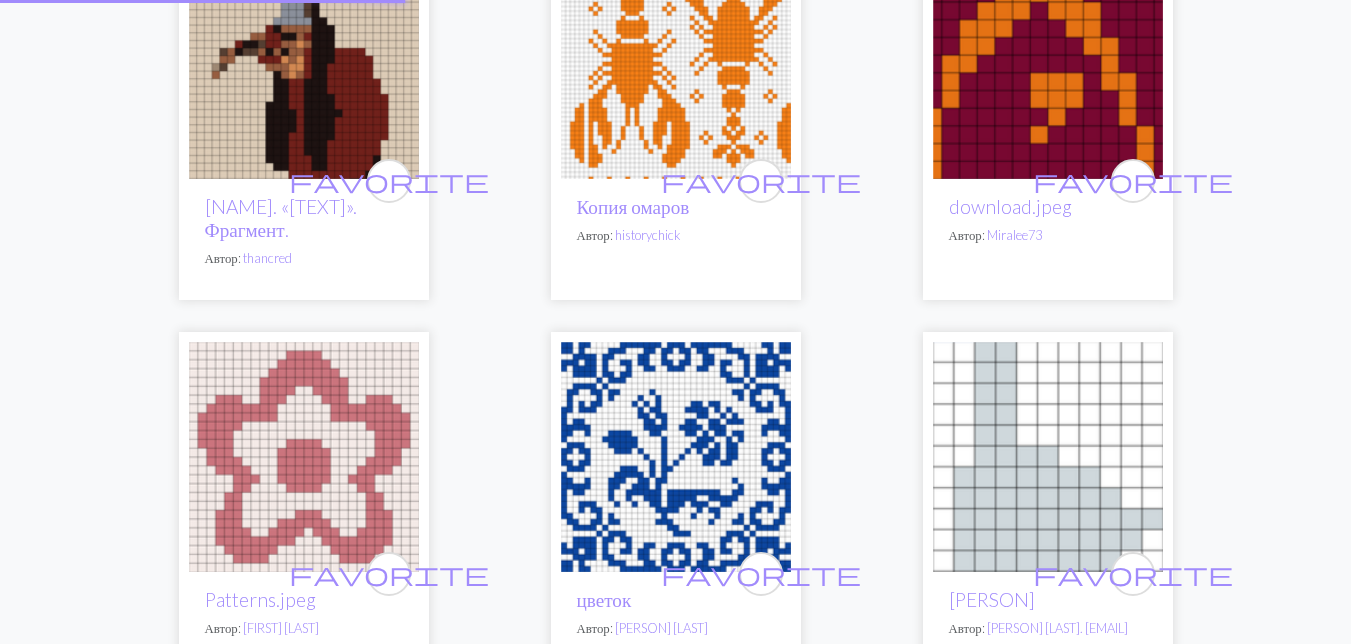 scroll, scrollTop: 0, scrollLeft: 0, axis: both 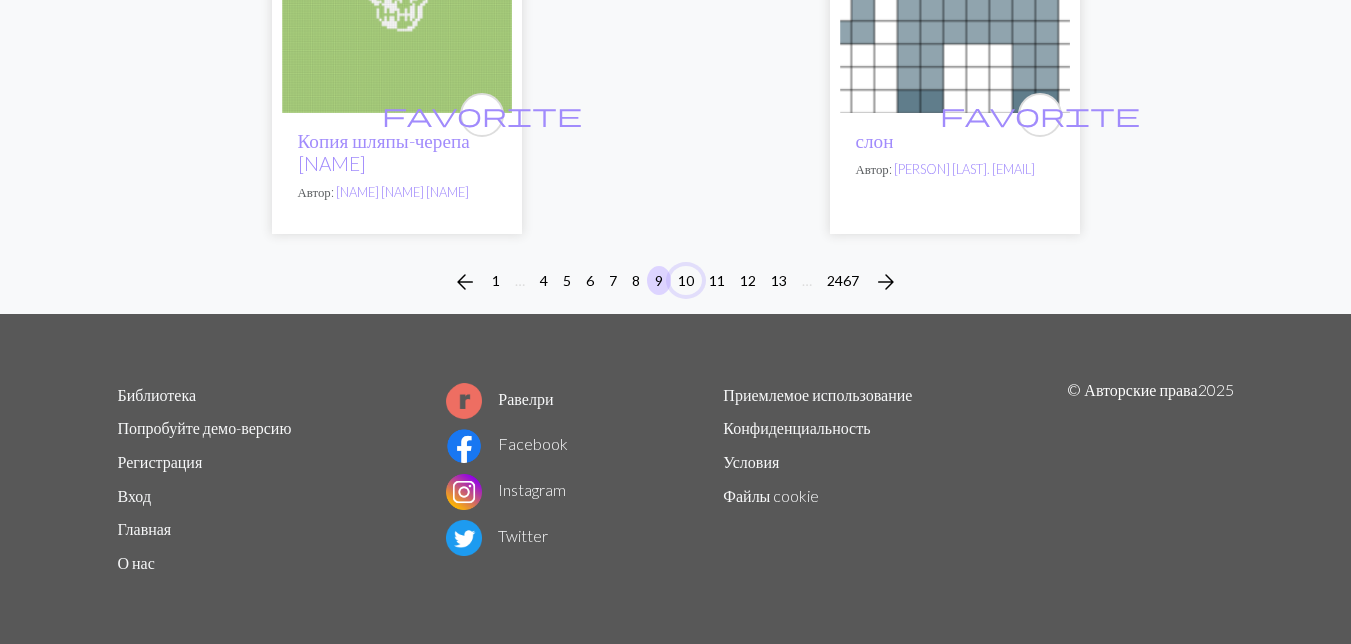 click on "10" at bounding box center [686, 280] 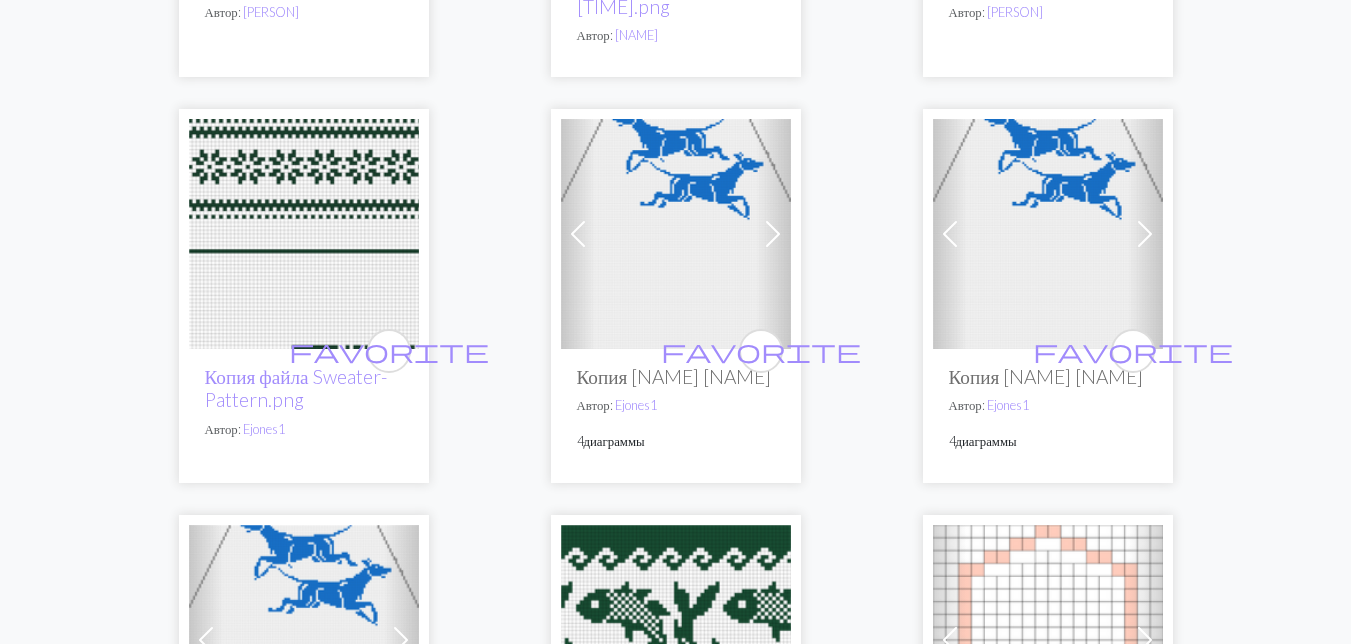 scroll, scrollTop: 500, scrollLeft: 0, axis: vertical 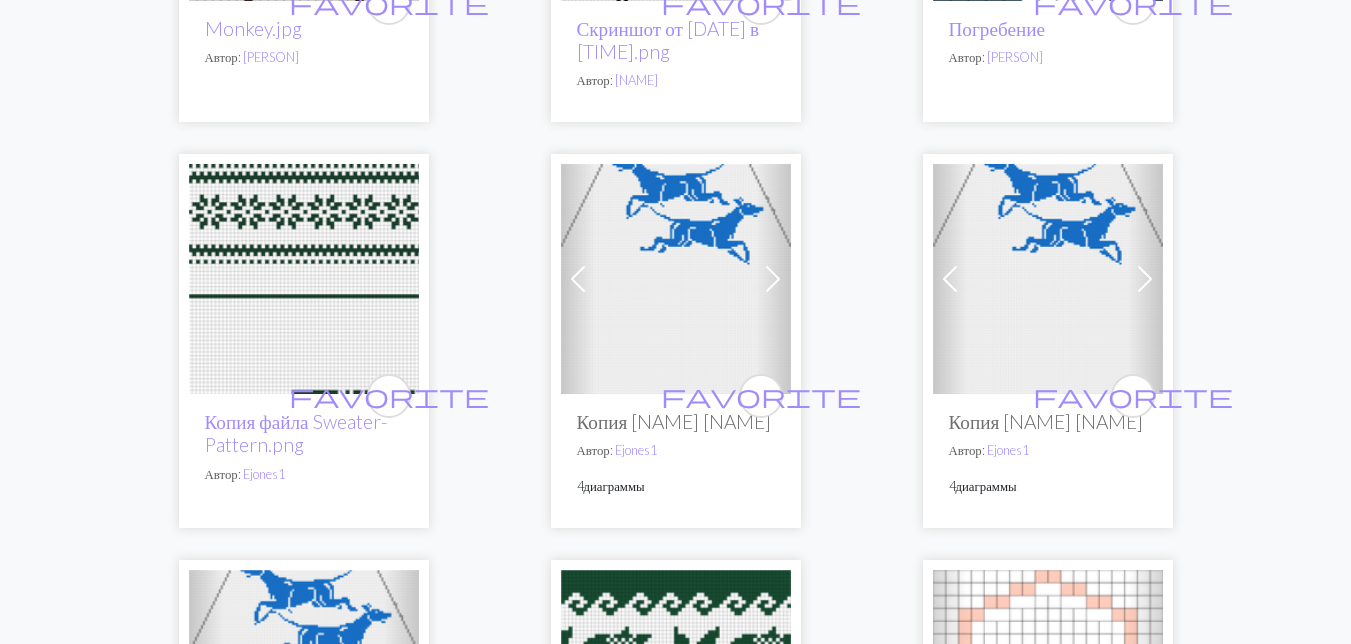click at bounding box center [676, 279] 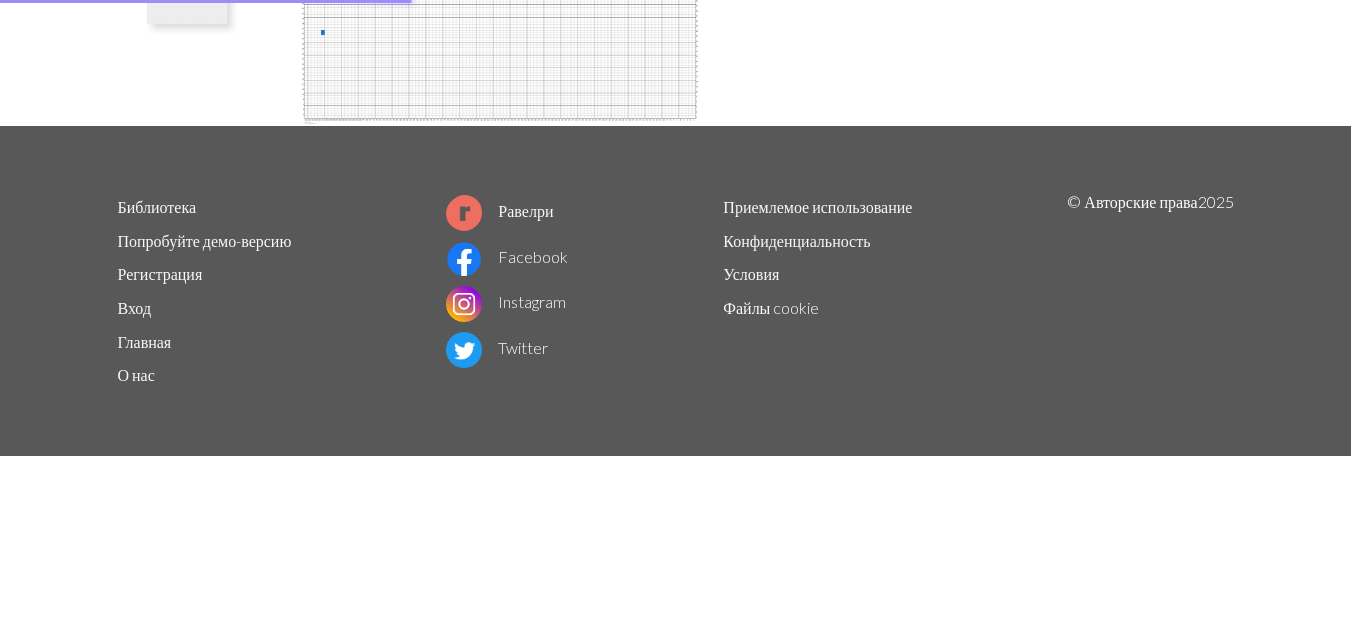scroll, scrollTop: 0, scrollLeft: 0, axis: both 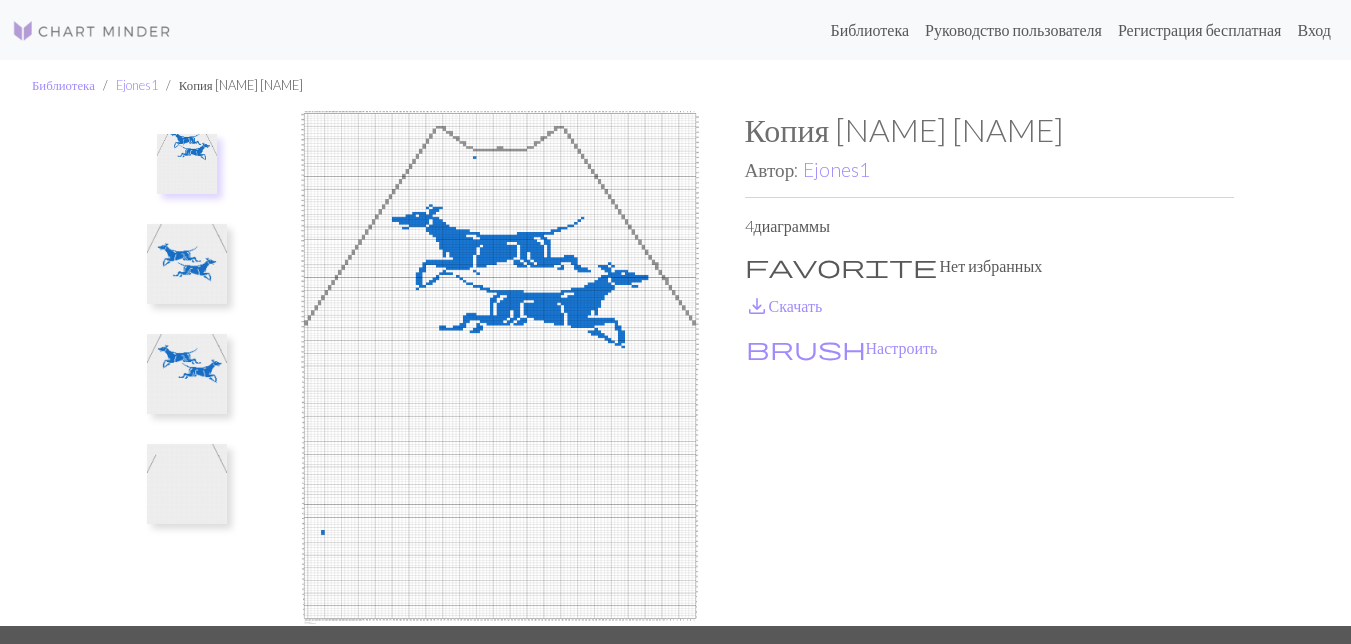 click at bounding box center [187, 264] 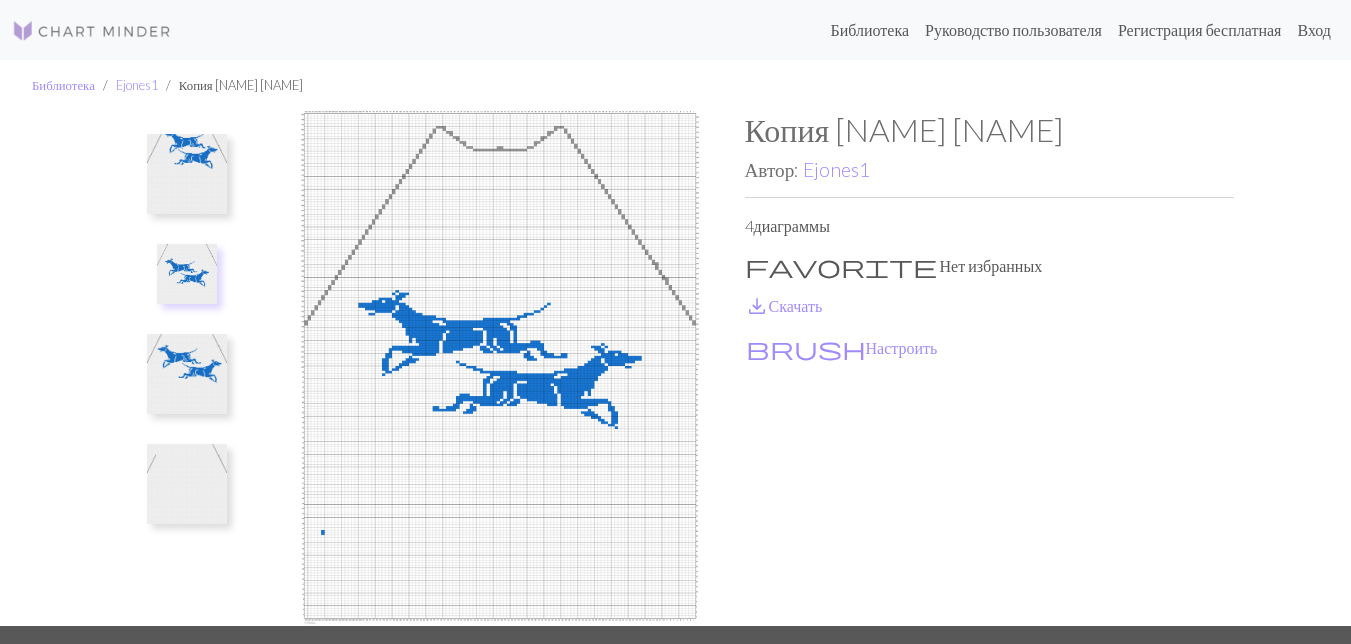 click at bounding box center [187, 374] 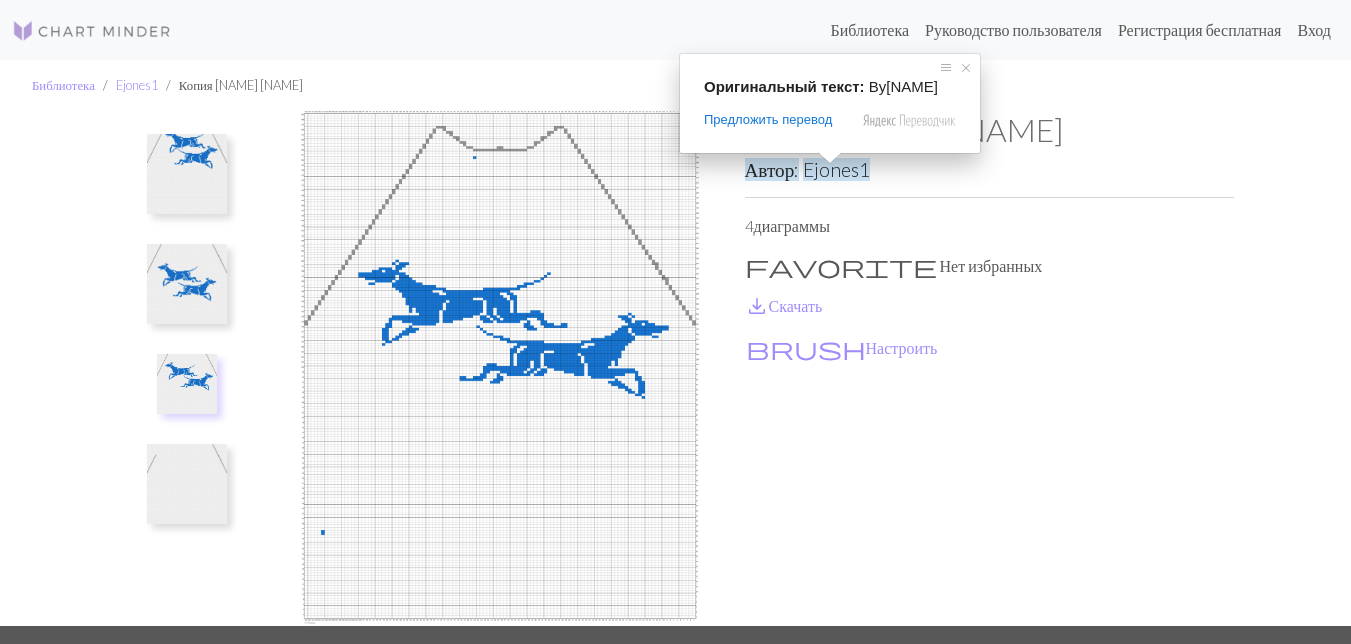click on "Ejones1" at bounding box center (836, 169) 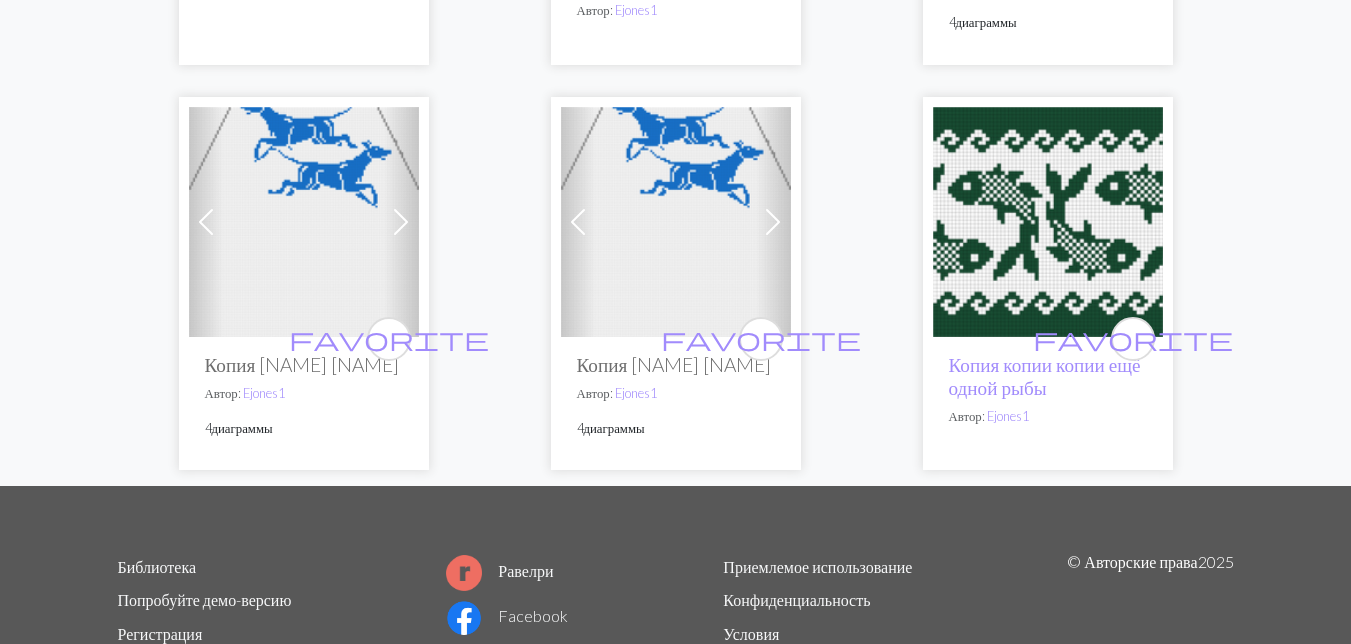 scroll, scrollTop: 800, scrollLeft: 0, axis: vertical 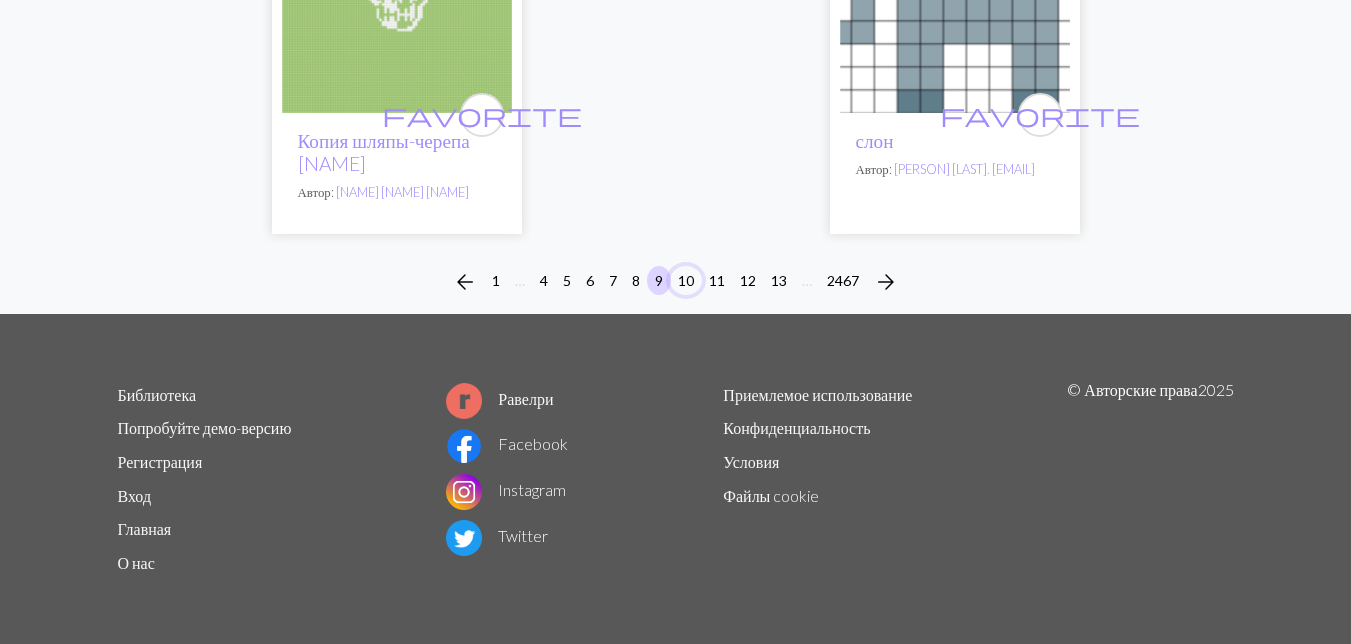 click on "10" at bounding box center [686, 280] 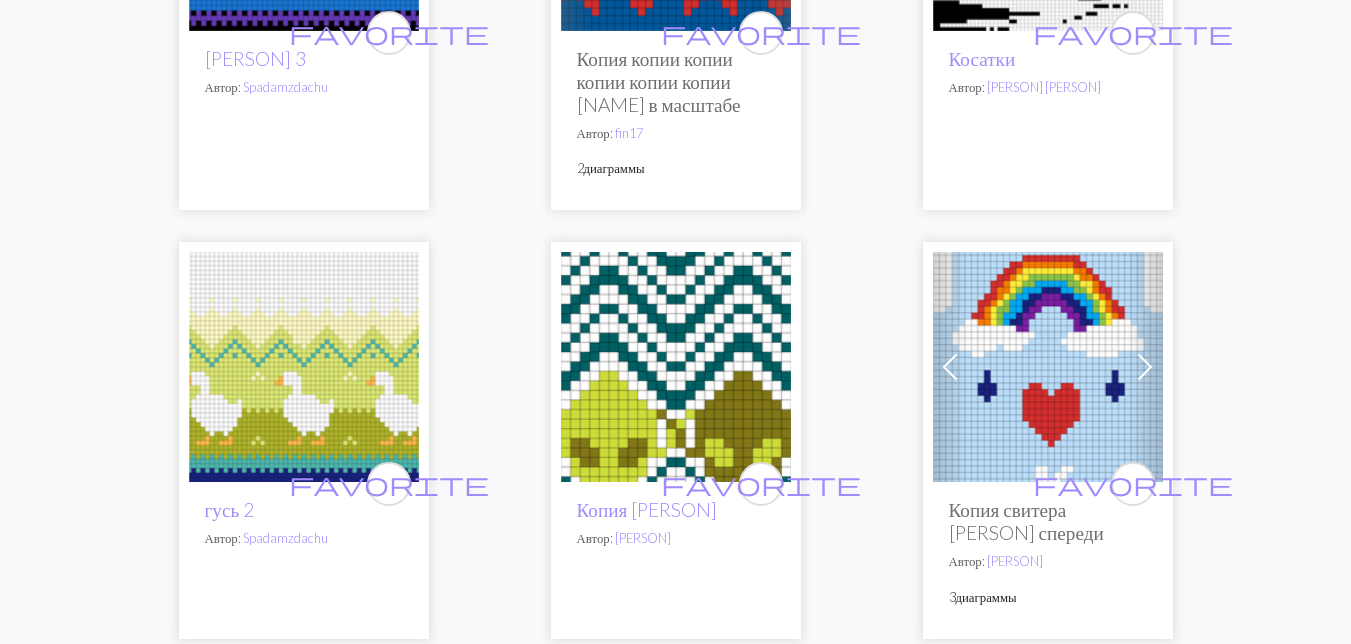 scroll, scrollTop: 2600, scrollLeft: 0, axis: vertical 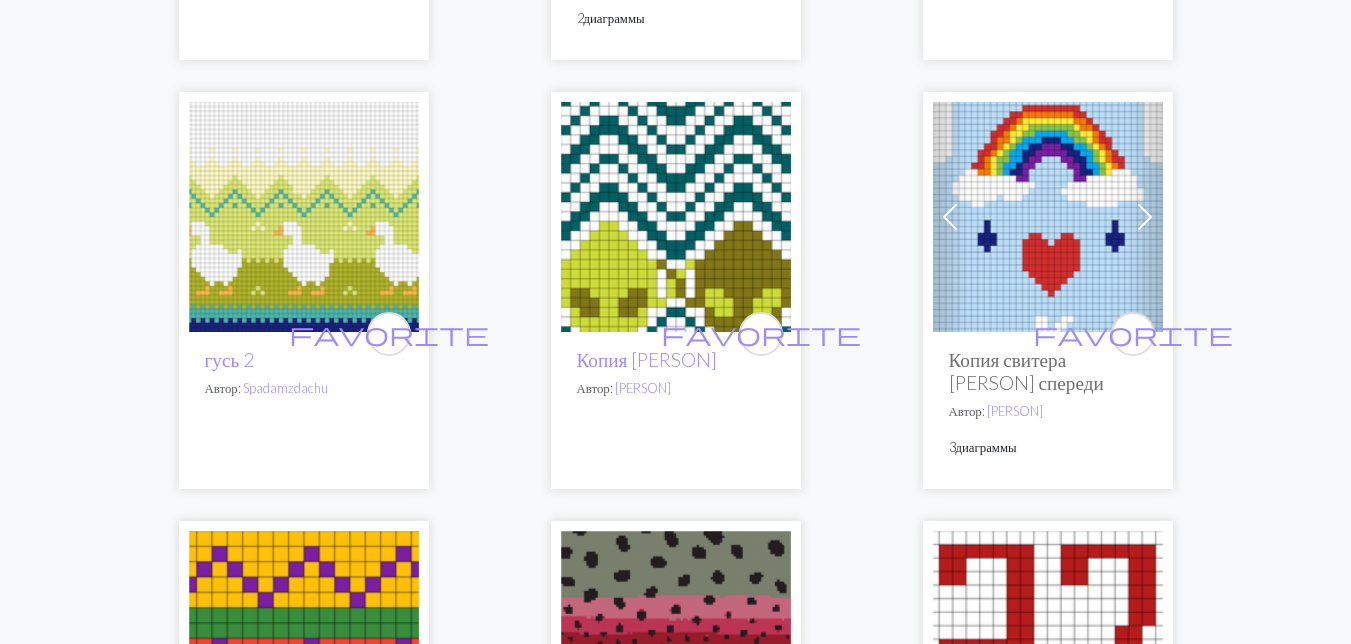 click at bounding box center [304, 217] 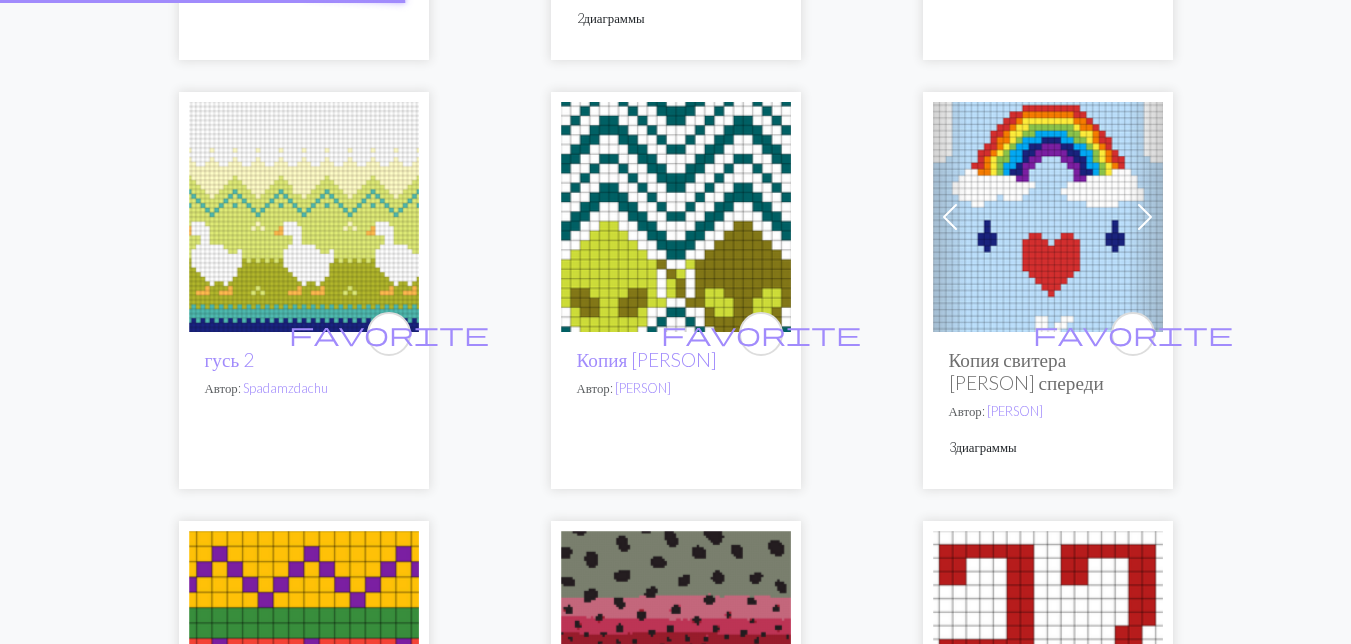 scroll, scrollTop: 0, scrollLeft: 0, axis: both 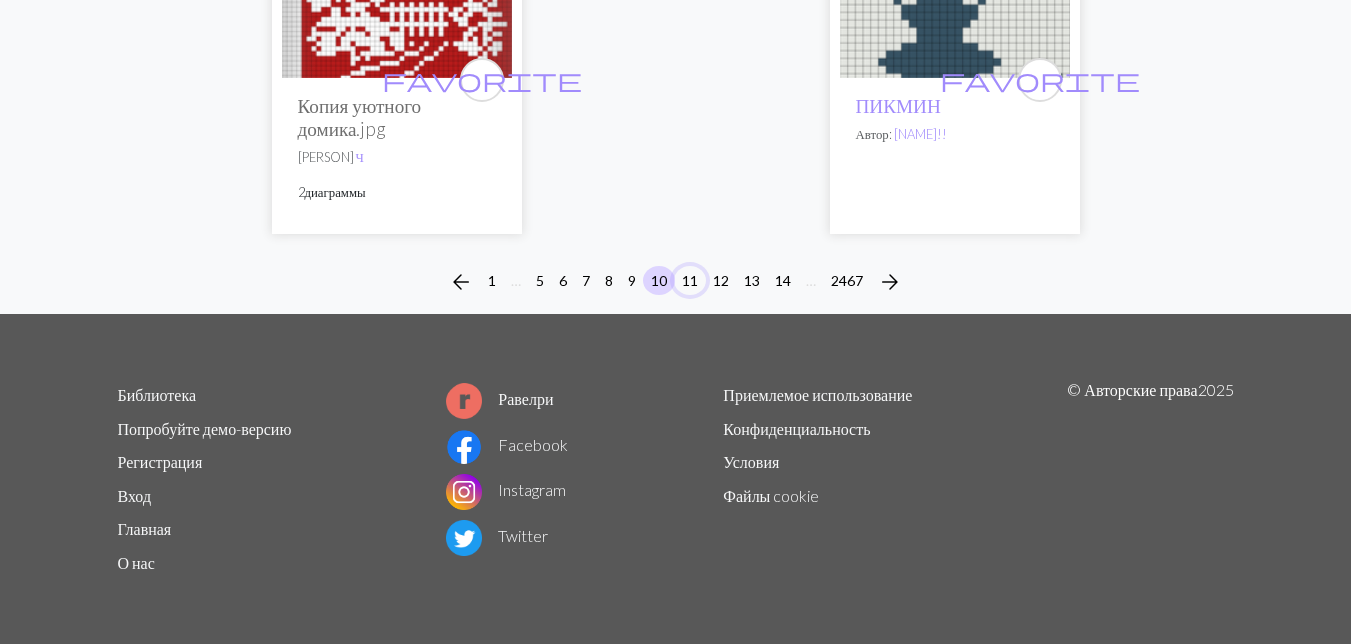 click on "11" at bounding box center [690, 280] 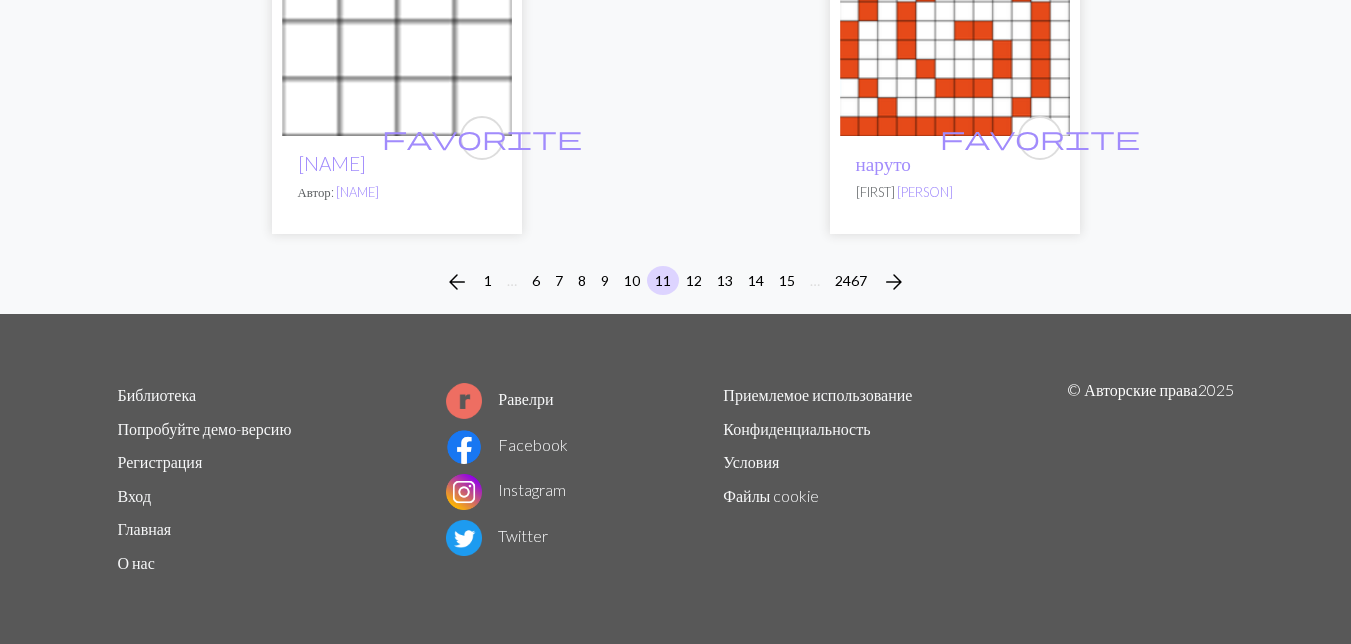 scroll, scrollTop: 6967, scrollLeft: 0, axis: vertical 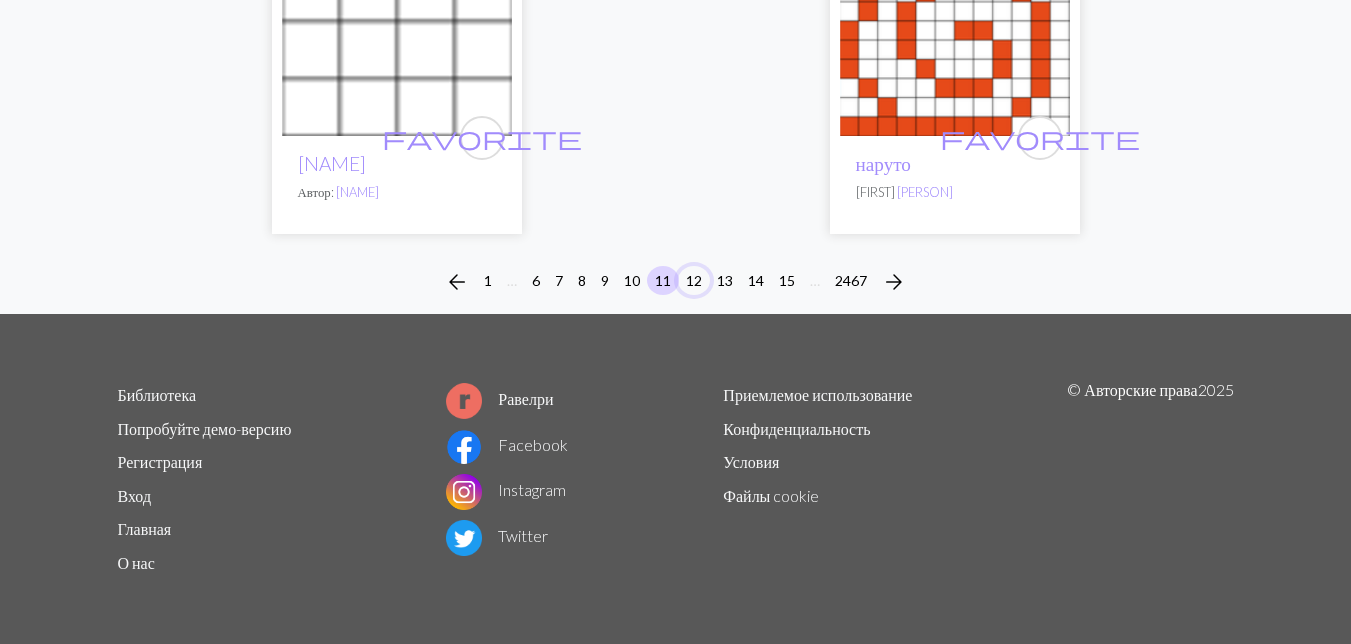 click on "12" at bounding box center (694, 280) 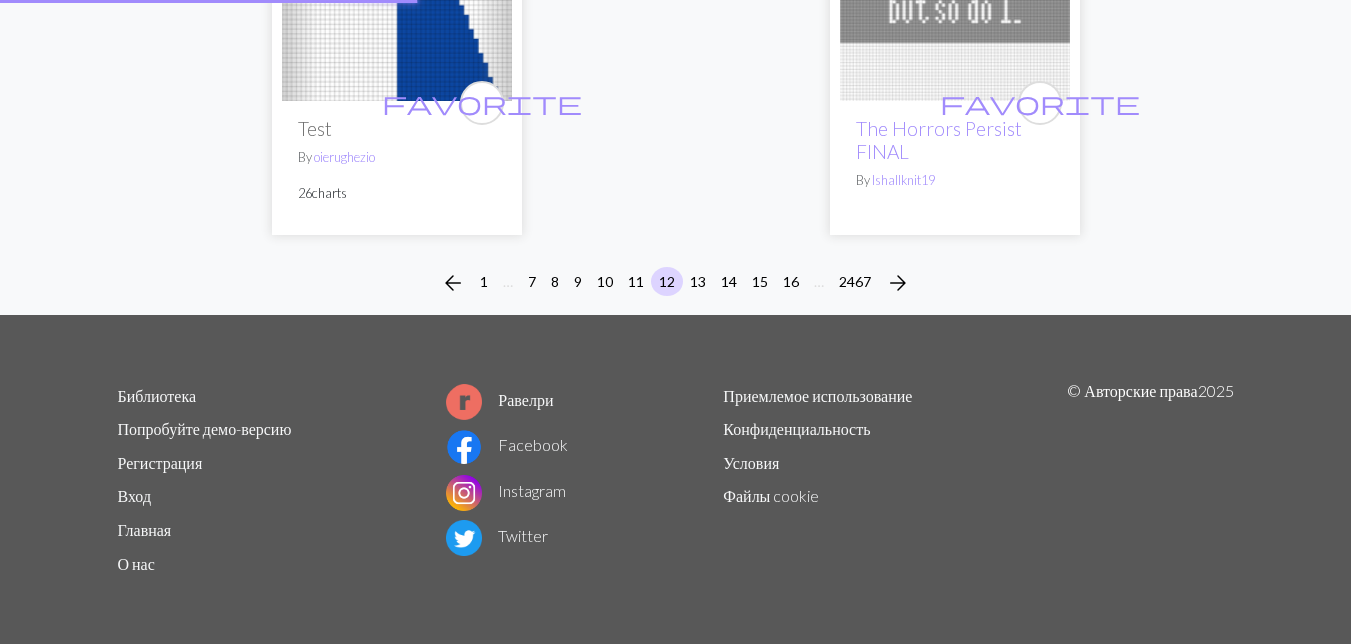 scroll, scrollTop: 0, scrollLeft: 0, axis: both 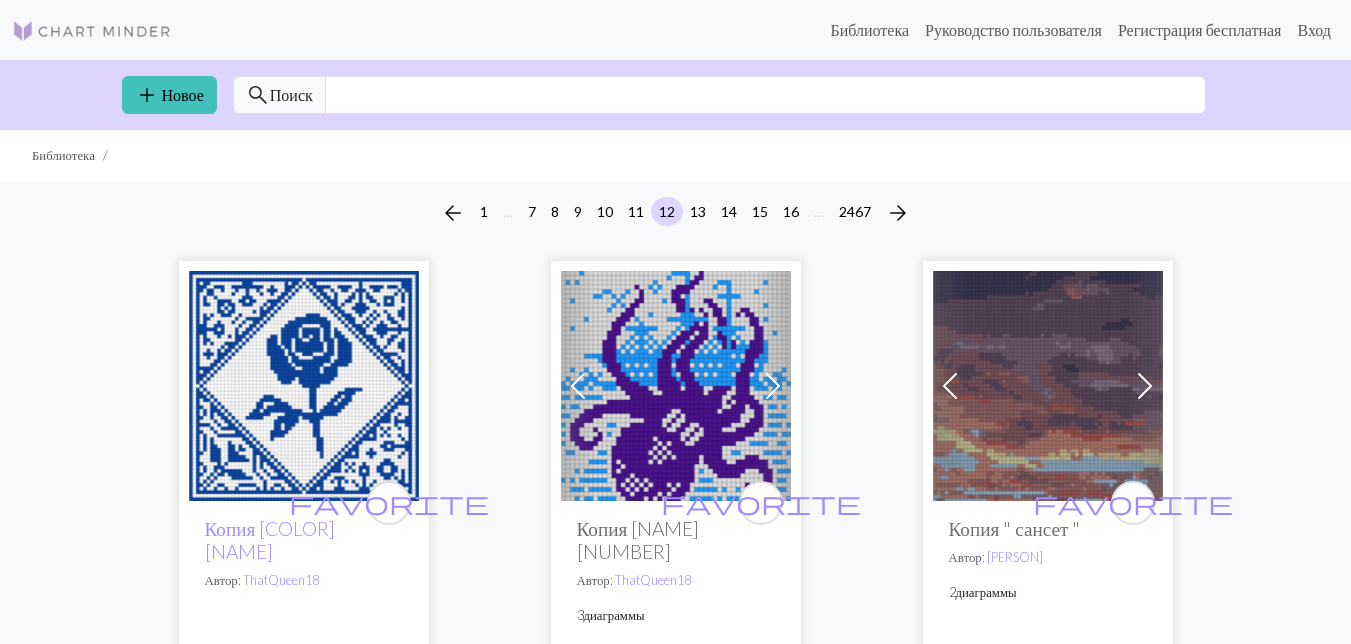click at bounding box center (676, 386) 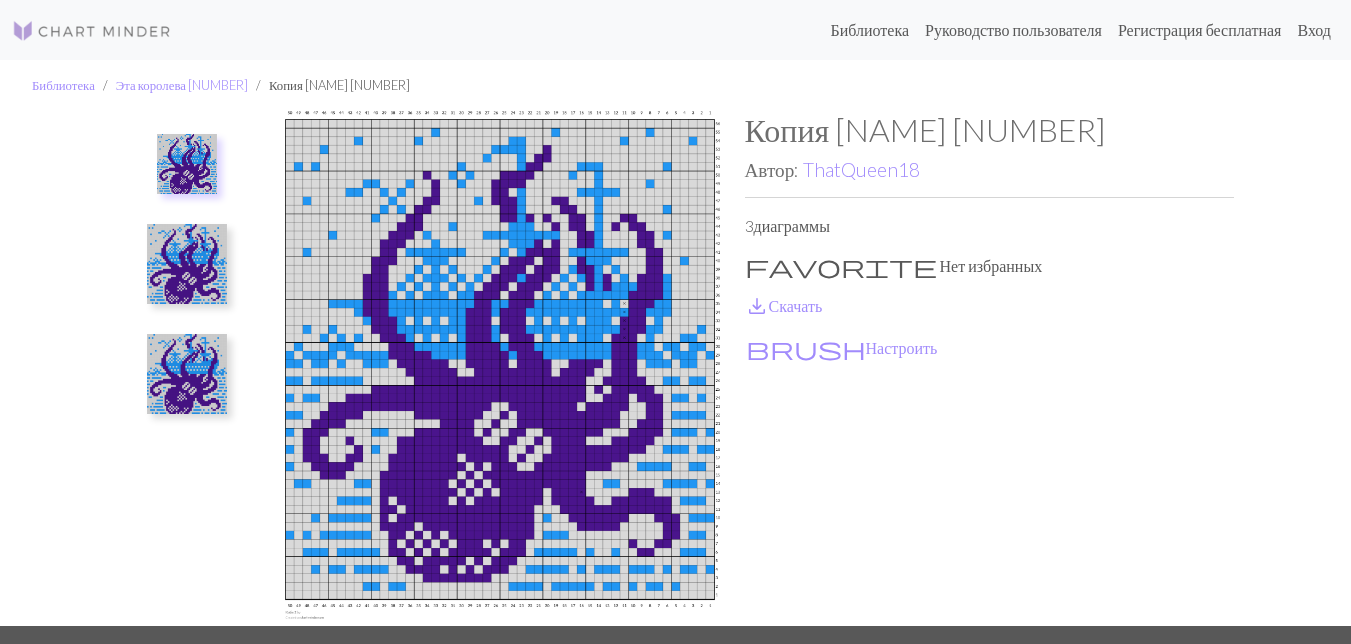 click at bounding box center [187, 264] 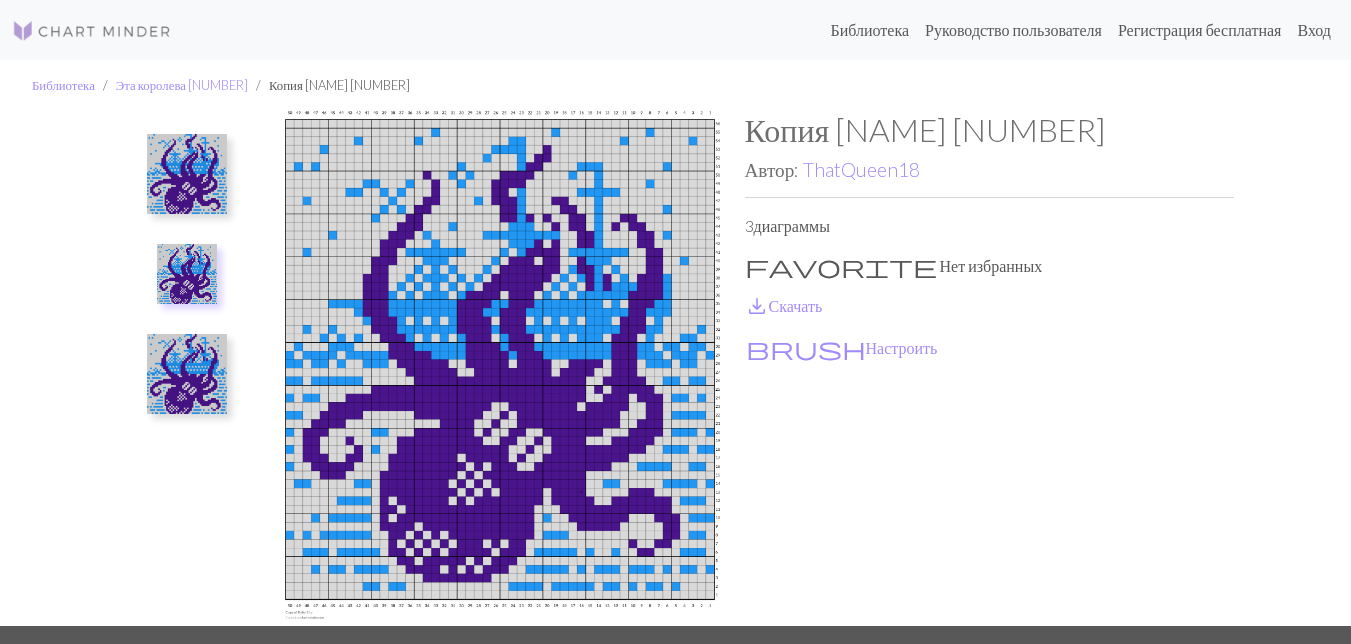 click at bounding box center (187, 374) 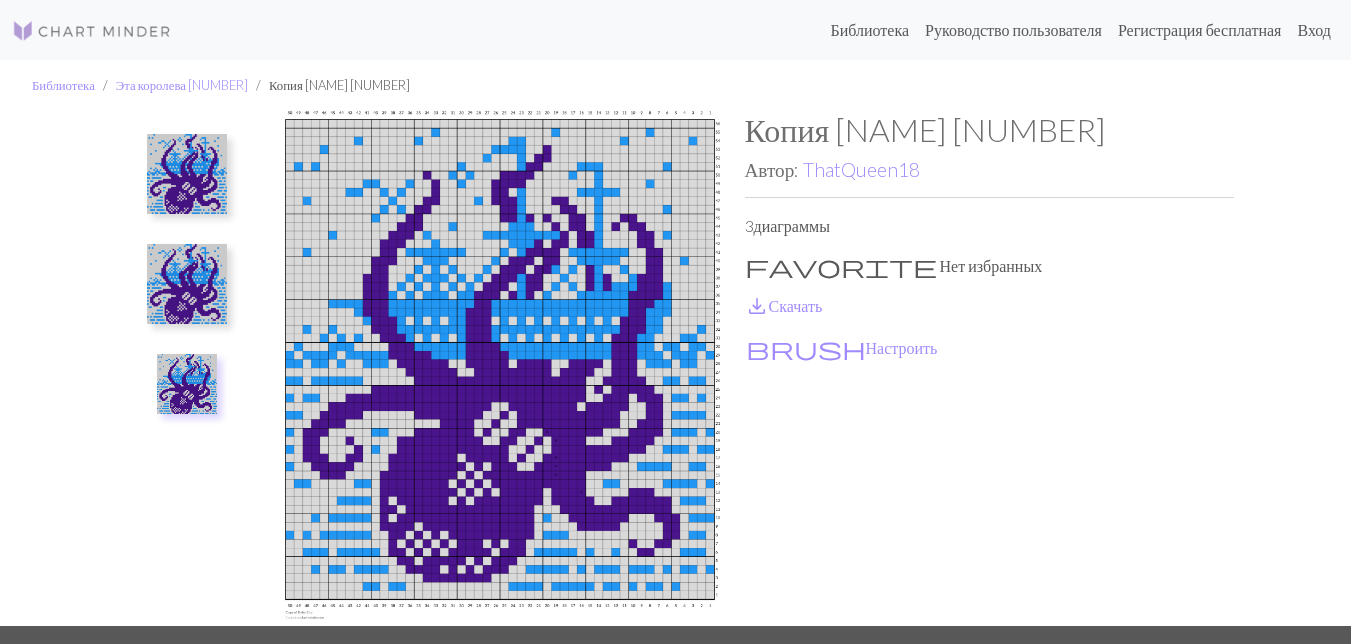 click at bounding box center (187, 284) 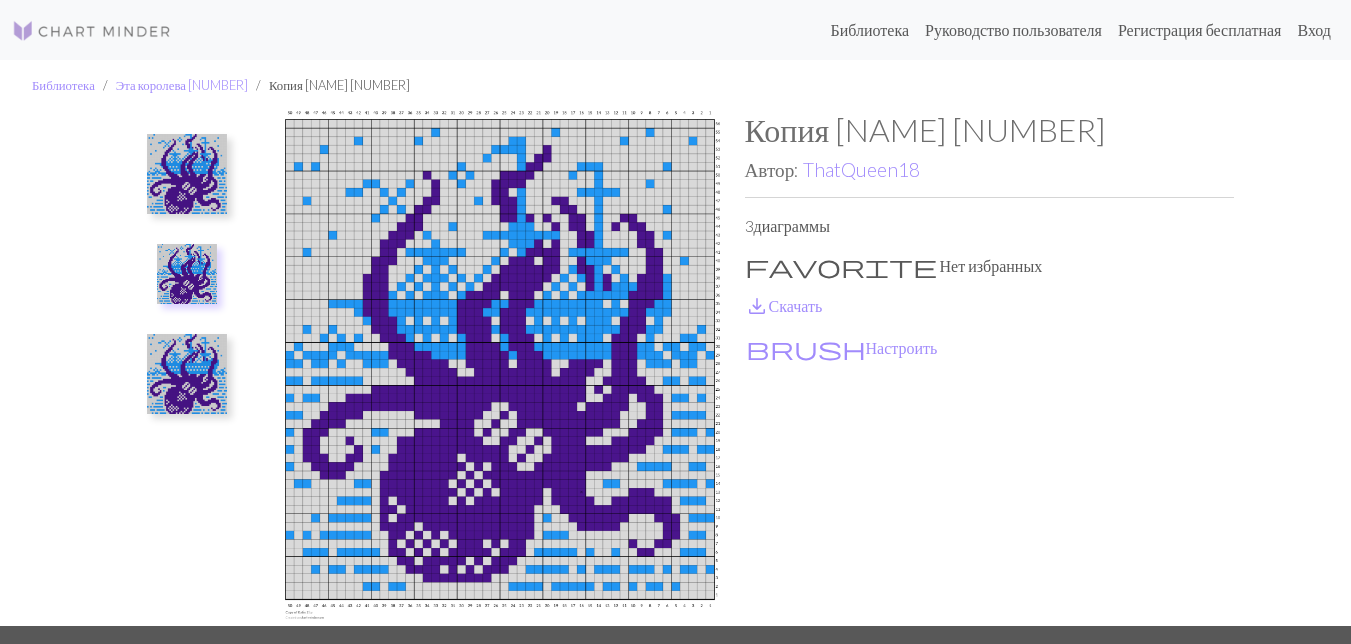 click at bounding box center [187, 374] 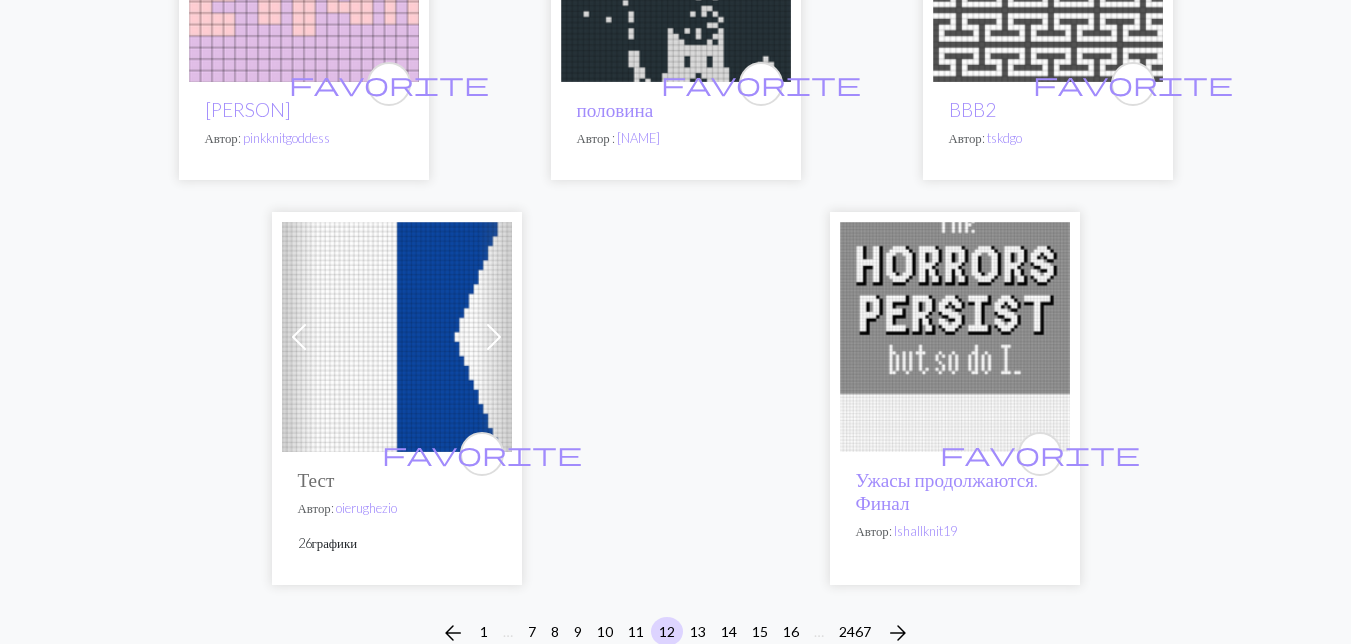 scroll, scrollTop: 6200, scrollLeft: 0, axis: vertical 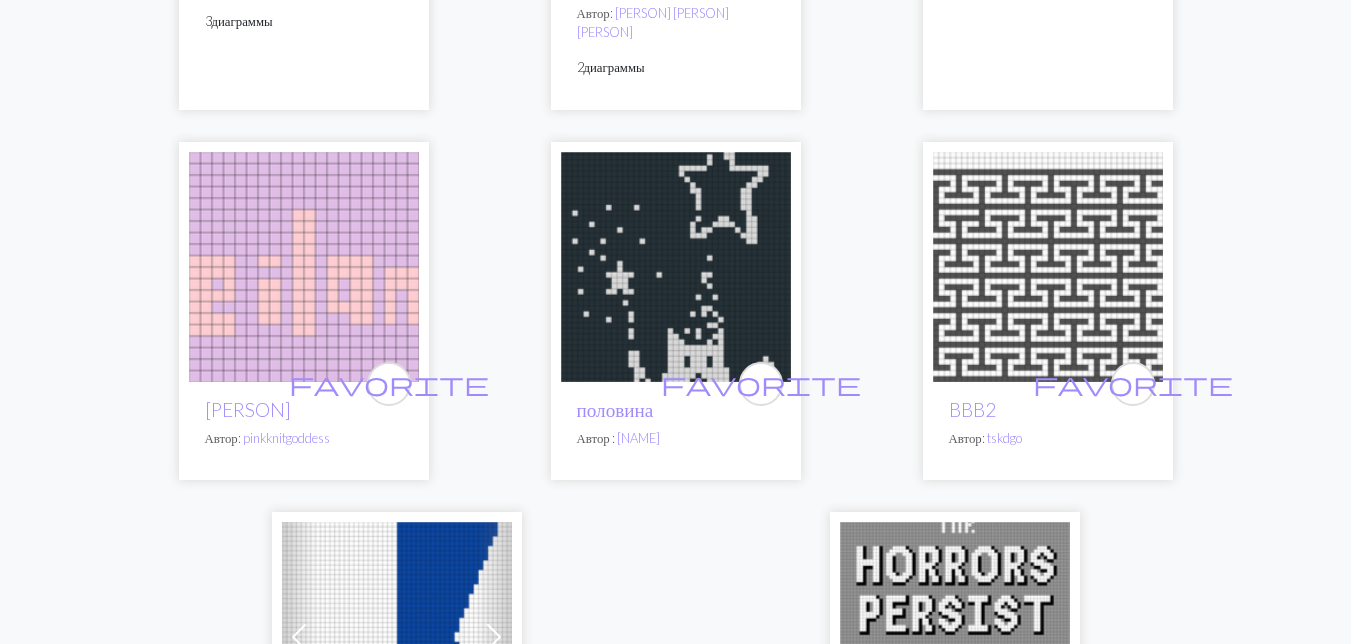click at bounding box center (676, 267) 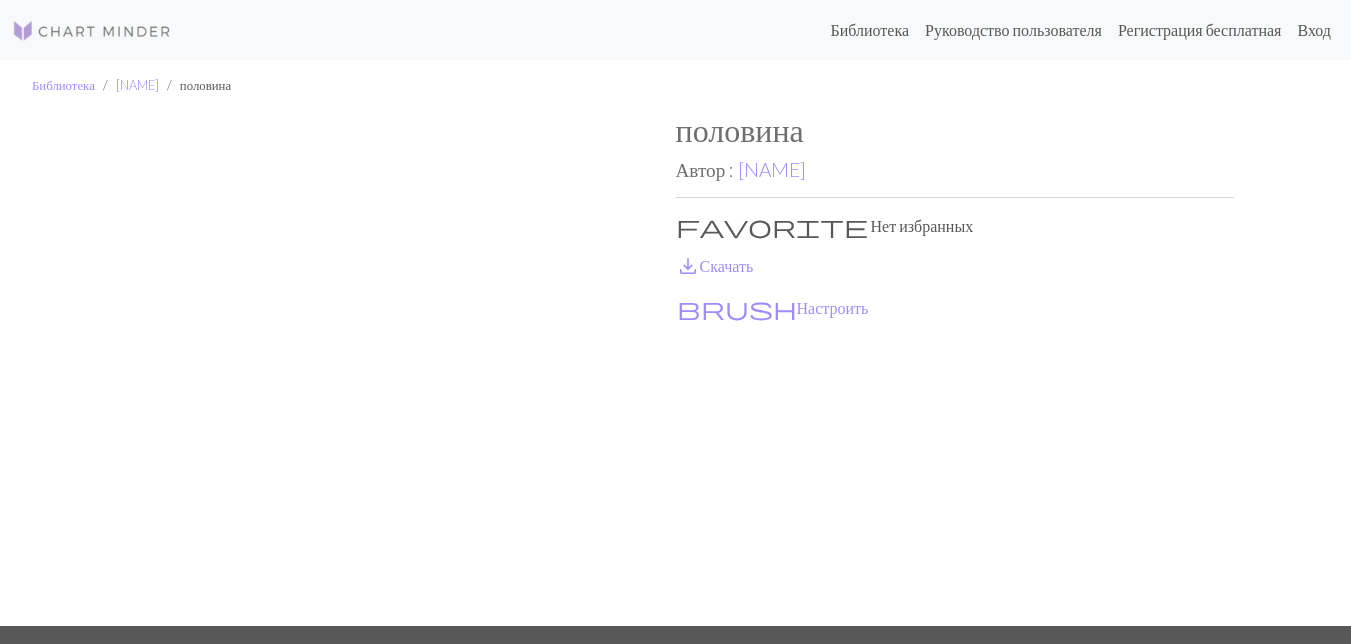 scroll, scrollTop: 100, scrollLeft: 0, axis: vertical 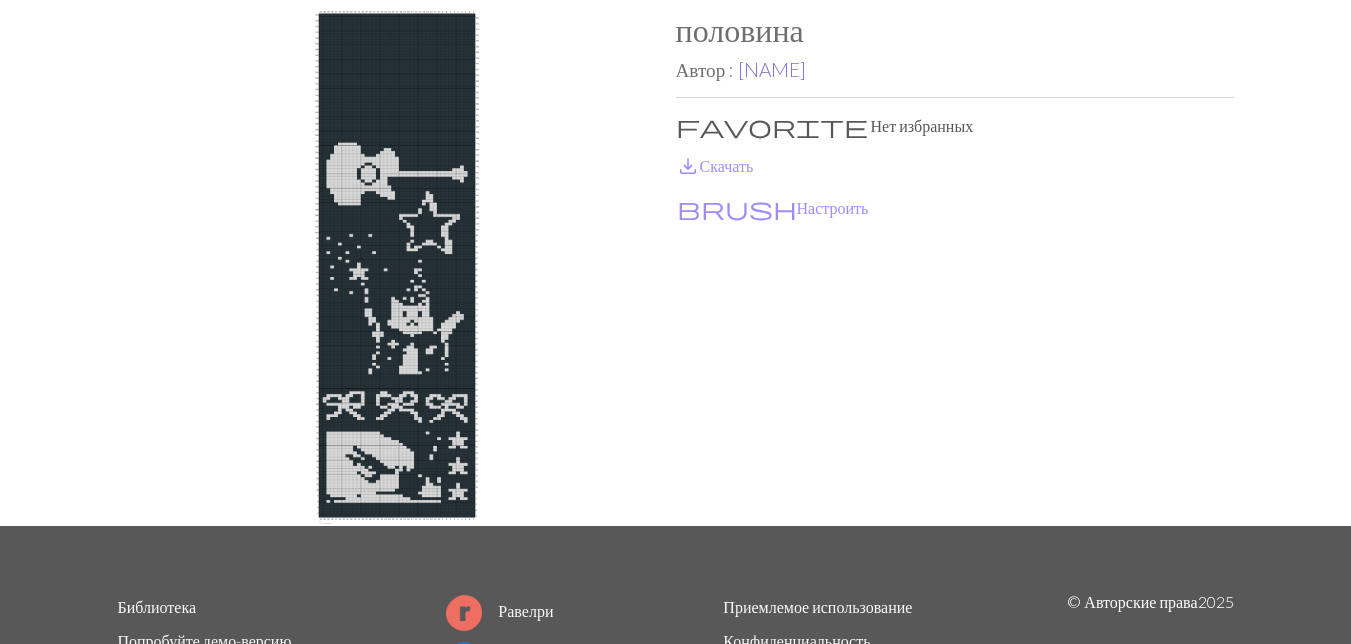 click on "[NAME]" at bounding box center (772, 69) 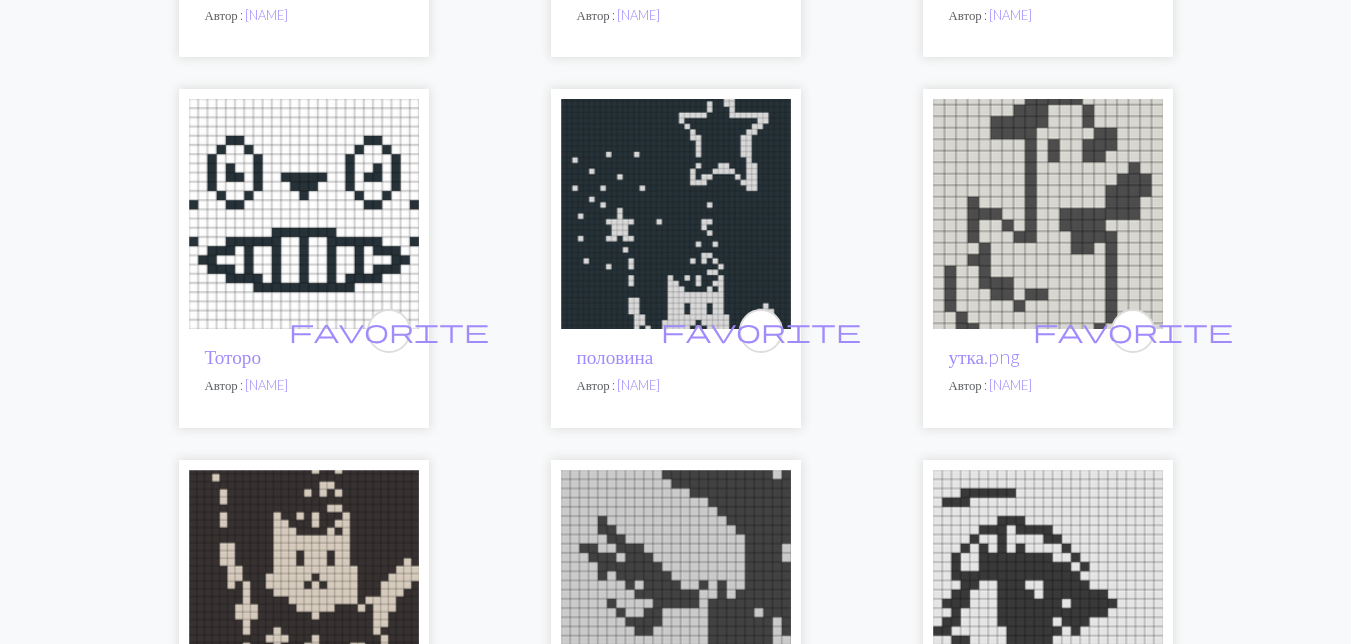 scroll, scrollTop: 900, scrollLeft: 0, axis: vertical 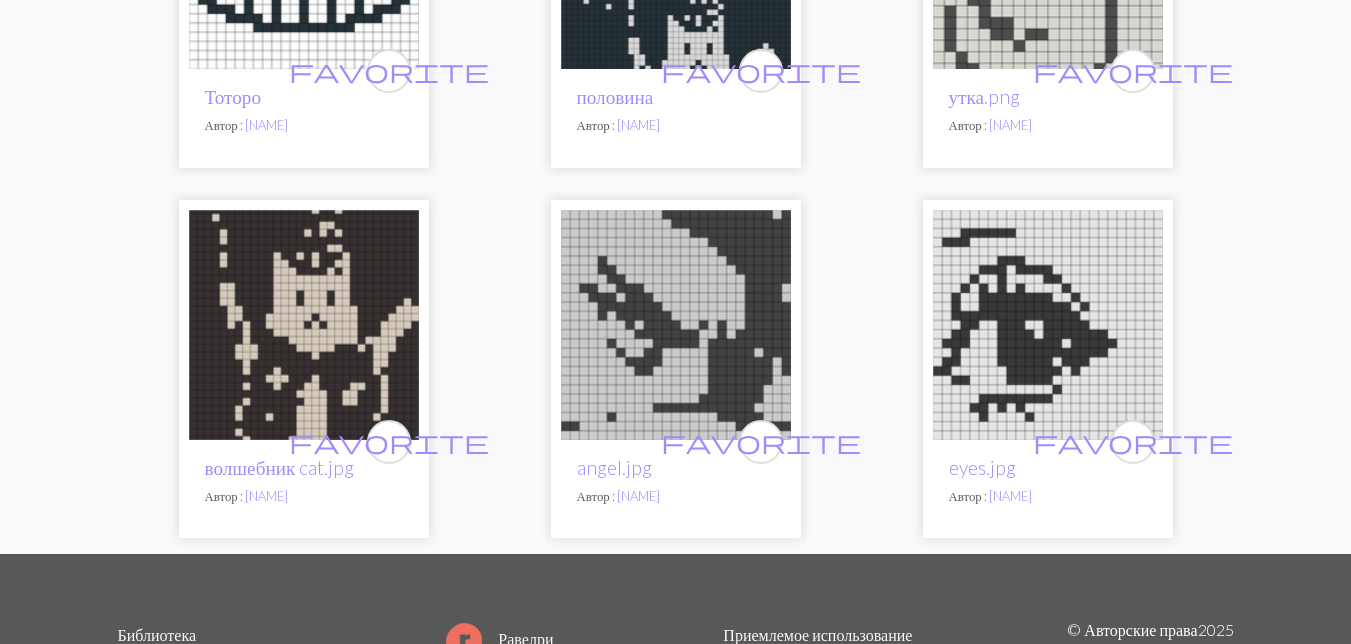 click at bounding box center [304, 325] 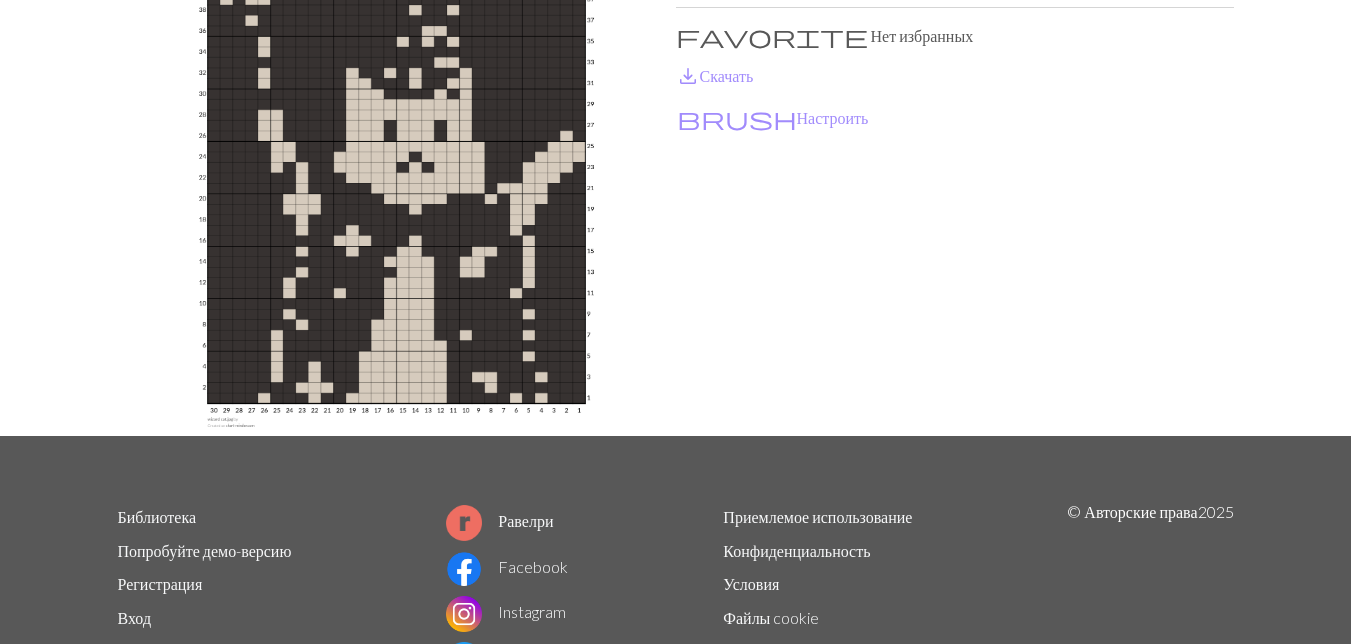 scroll, scrollTop: 0, scrollLeft: 0, axis: both 